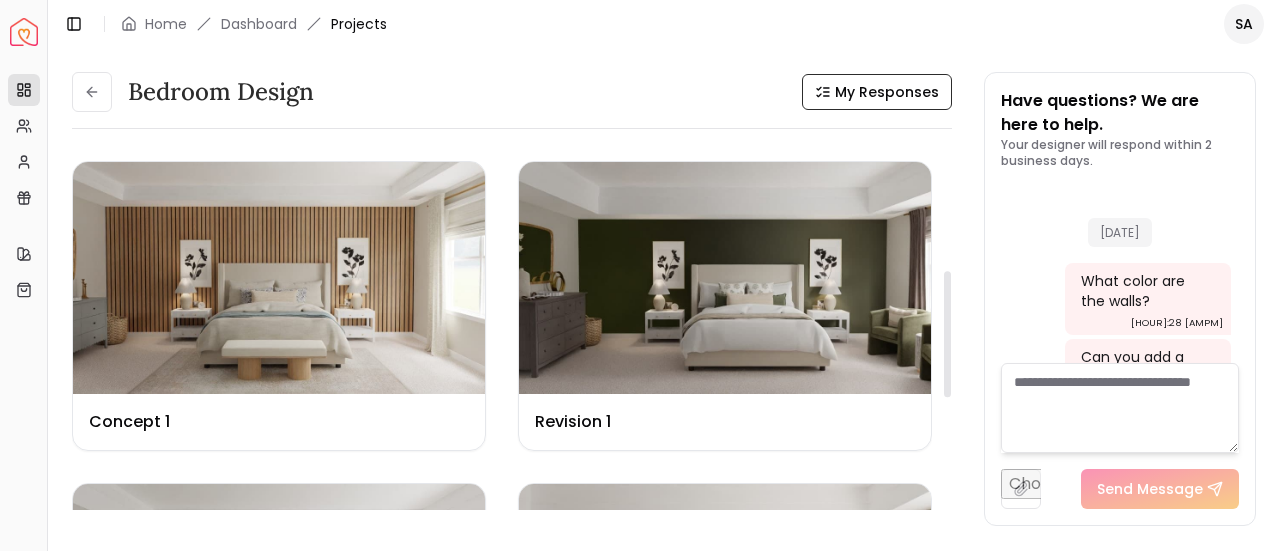 scroll, scrollTop: 0, scrollLeft: 0, axis: both 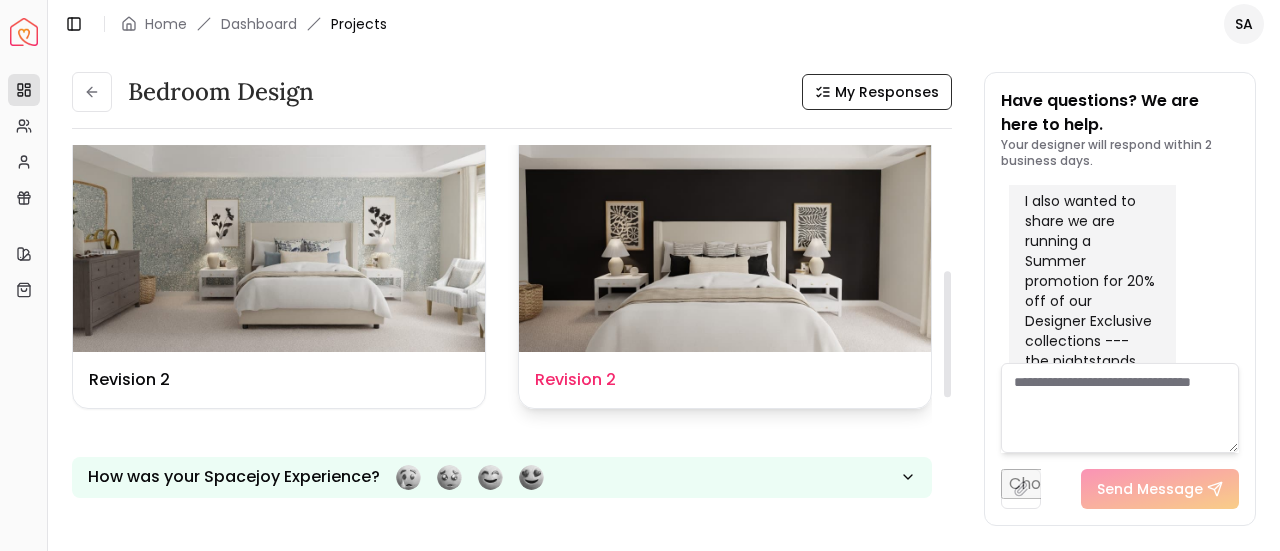 click at bounding box center [725, 236] 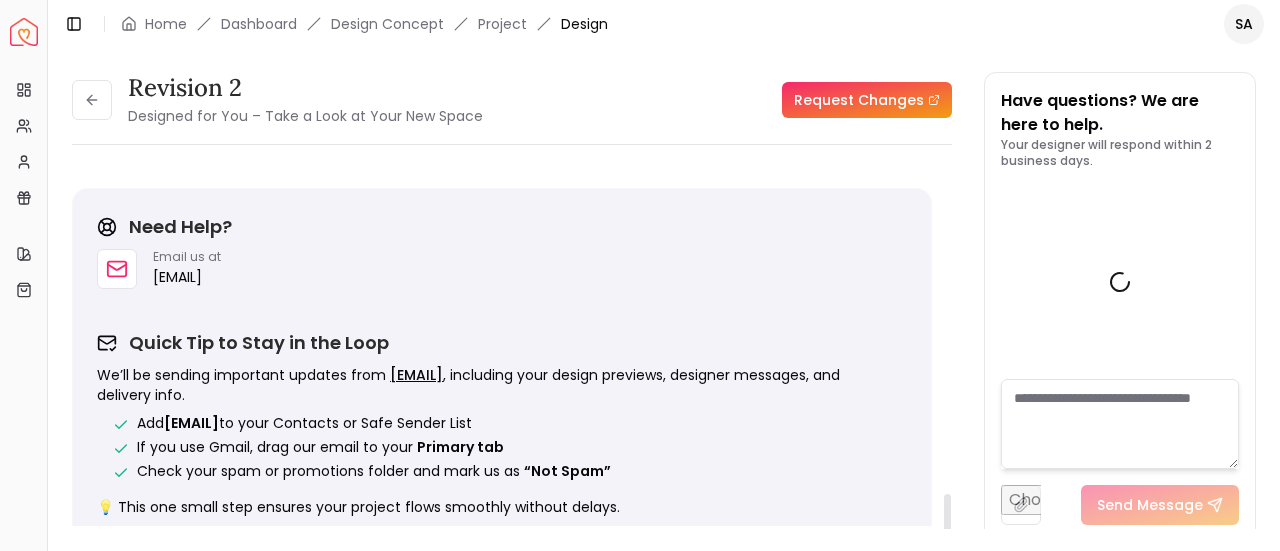 scroll, scrollTop: 2370, scrollLeft: 0, axis: vertical 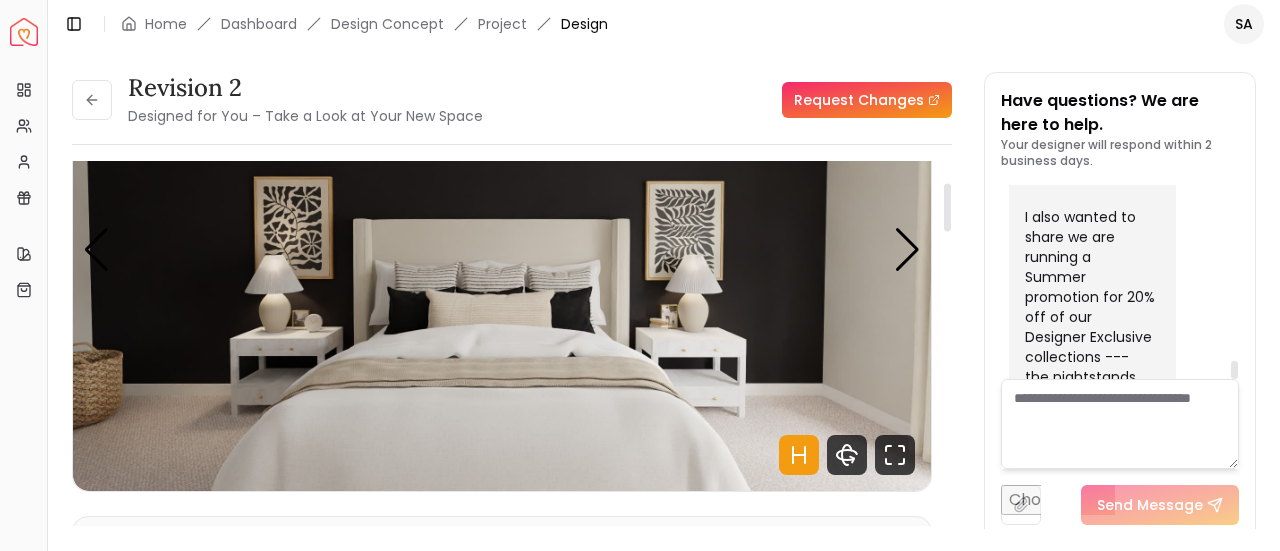 click on "[URL]" at bounding box center (1074, 457) 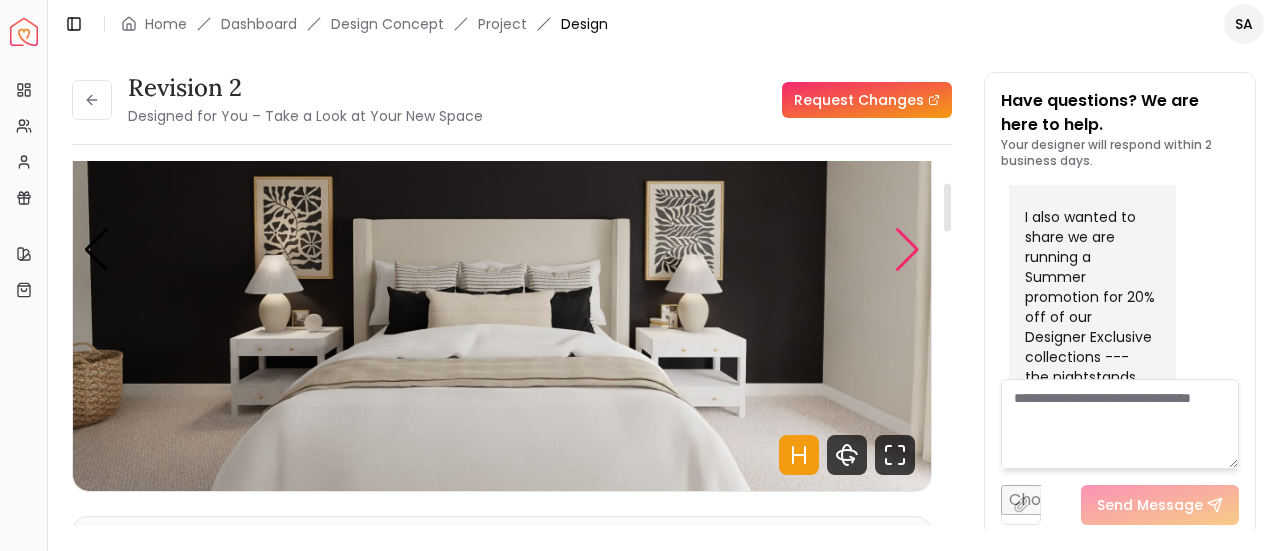 click at bounding box center [907, 250] 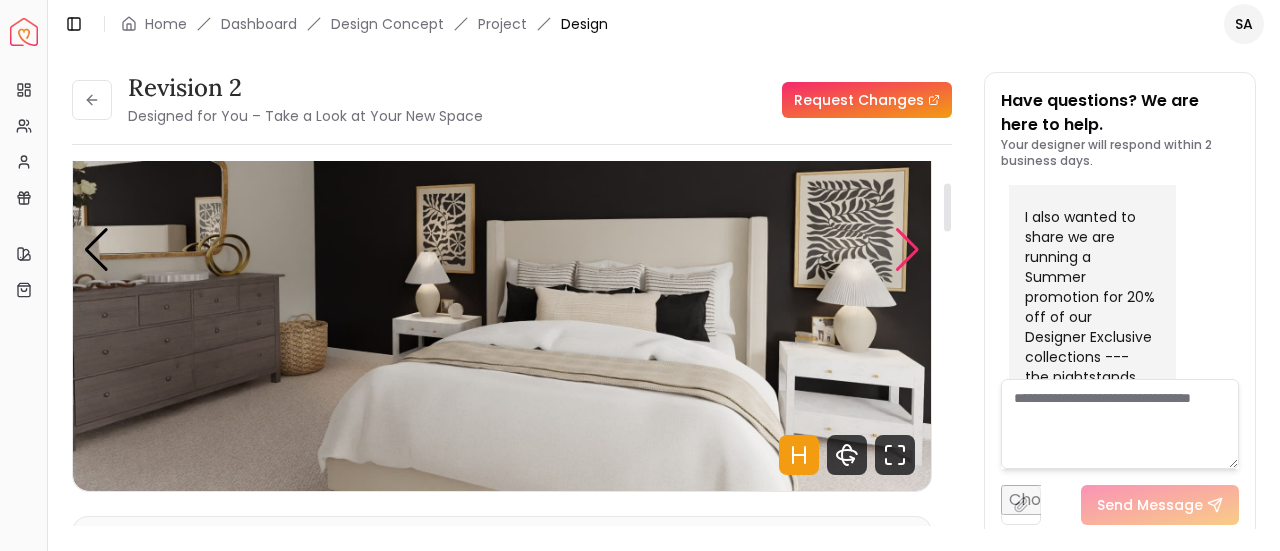 click at bounding box center [907, 250] 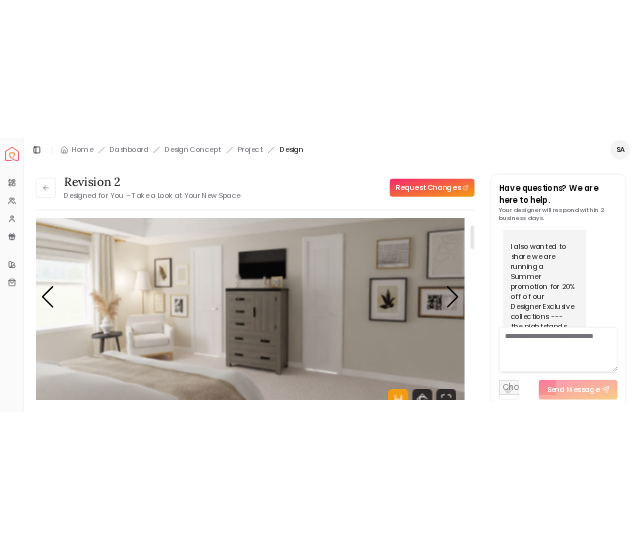 scroll, scrollTop: 98, scrollLeft: 0, axis: vertical 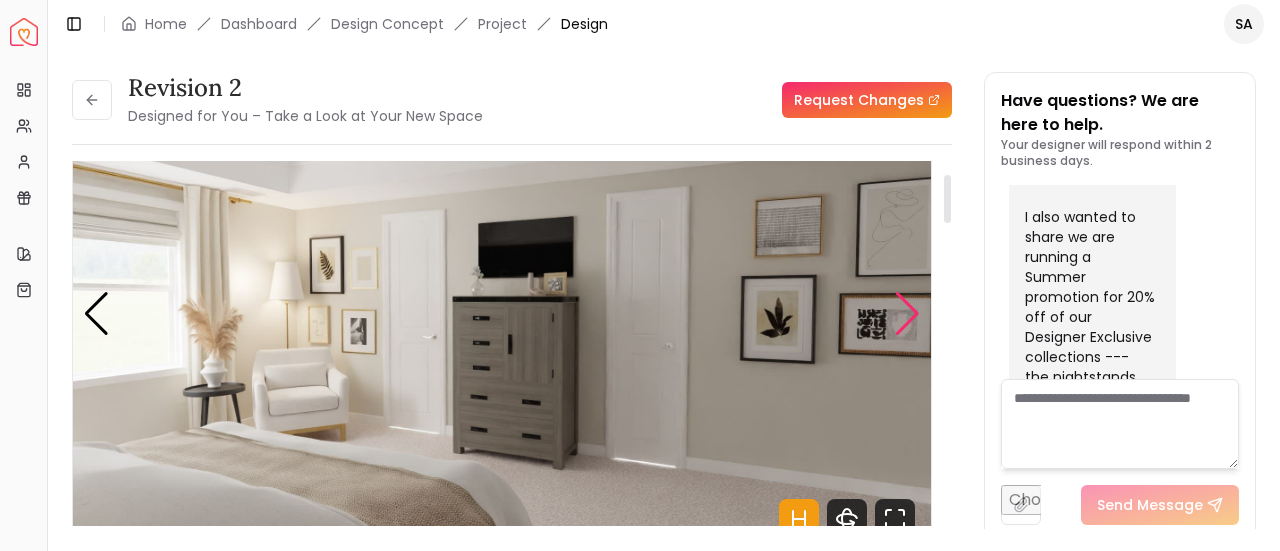 click at bounding box center (907, 314) 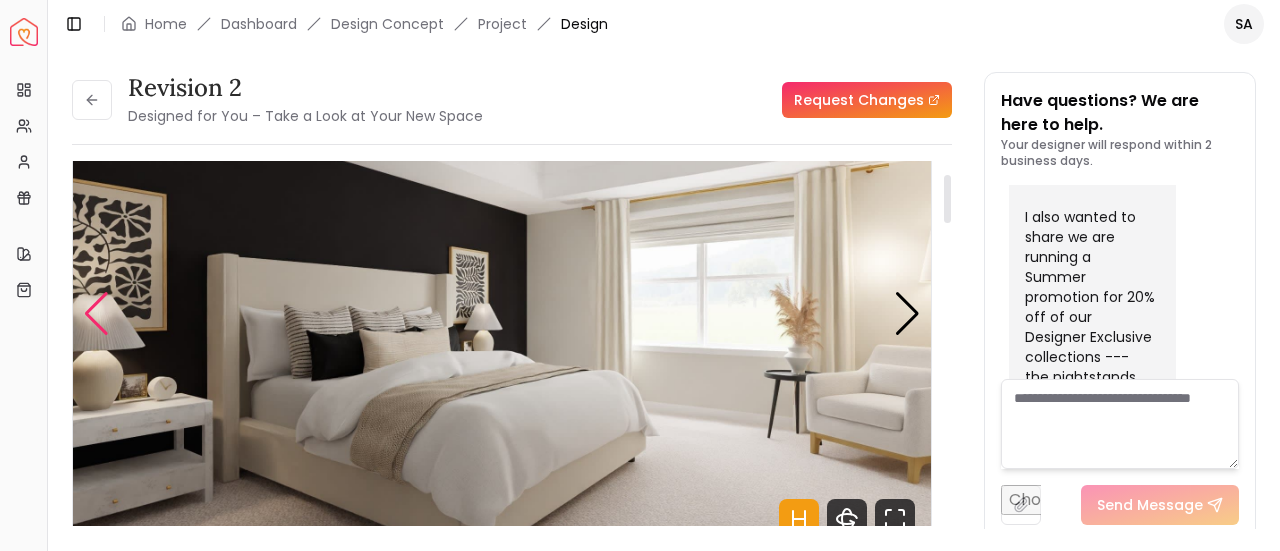 click at bounding box center (96, 314) 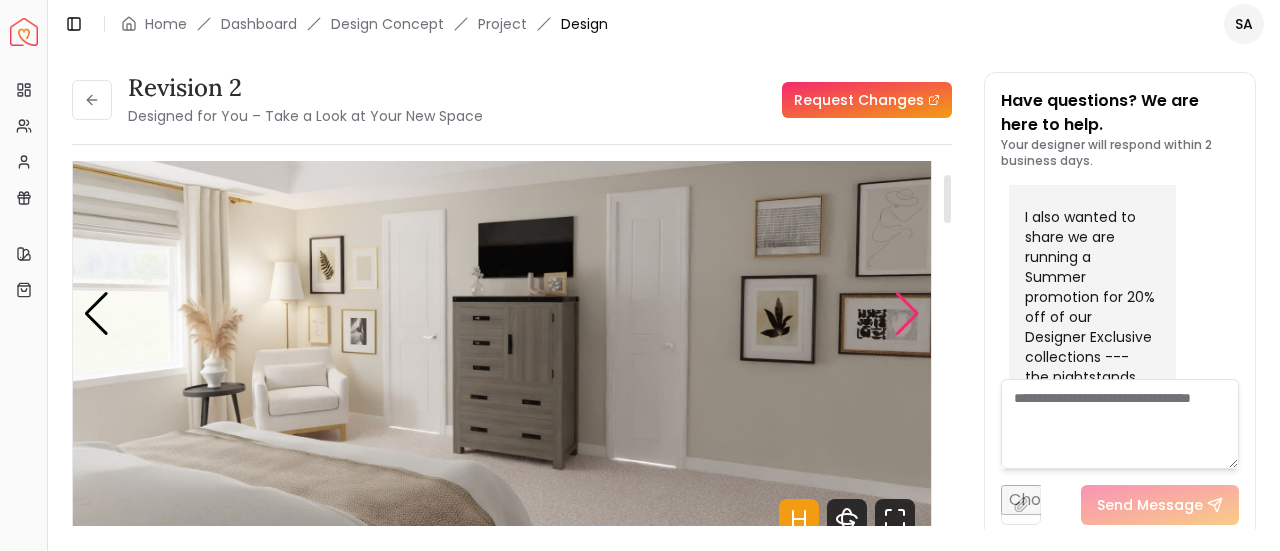 click at bounding box center [907, 314] 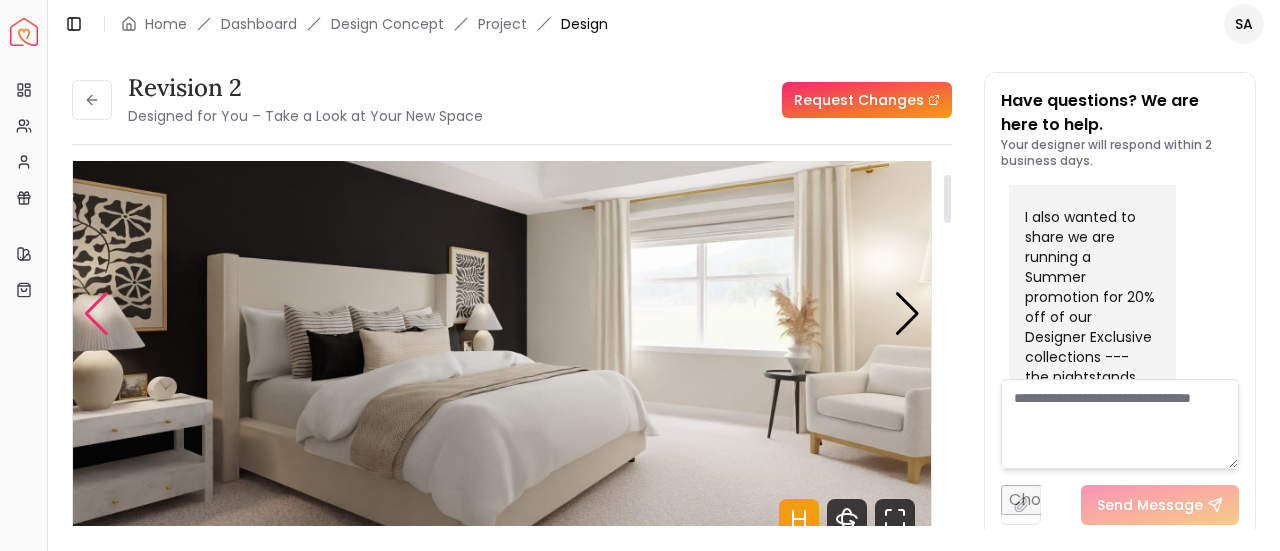 click at bounding box center [96, 314] 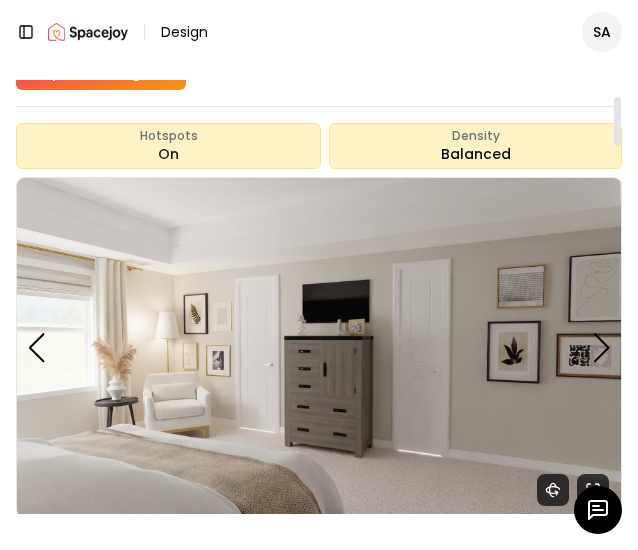 scroll, scrollTop: 150, scrollLeft: 0, axis: vertical 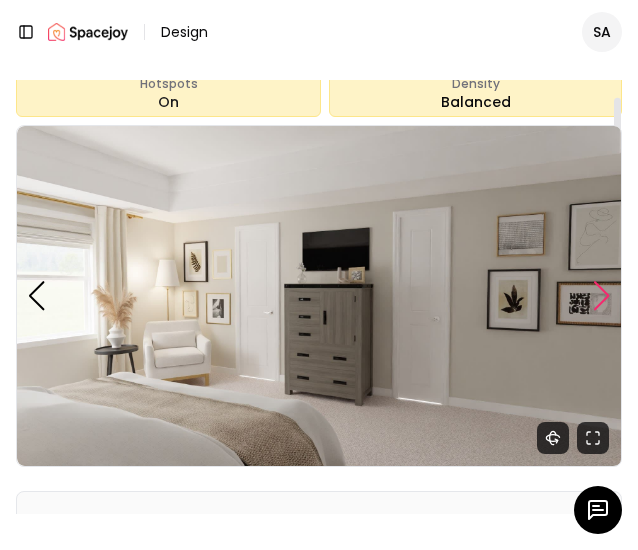 click at bounding box center (602, 296) 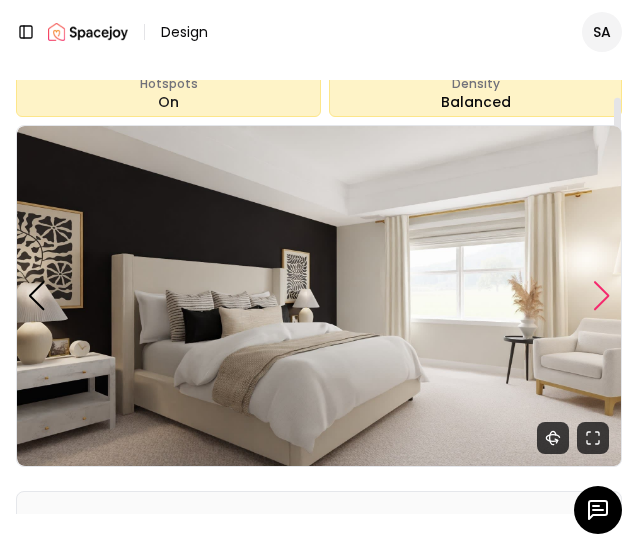 click at bounding box center [602, 296] 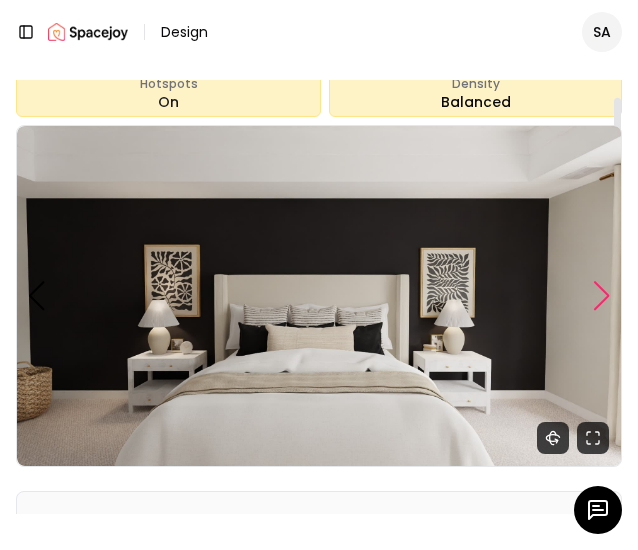 click at bounding box center [602, 296] 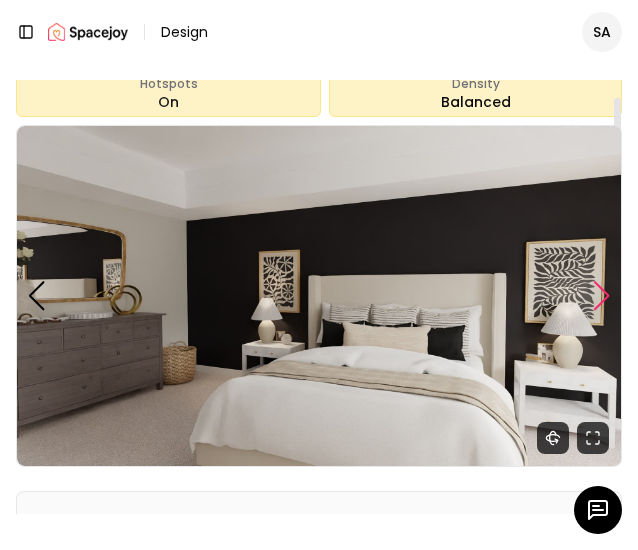 click at bounding box center [602, 296] 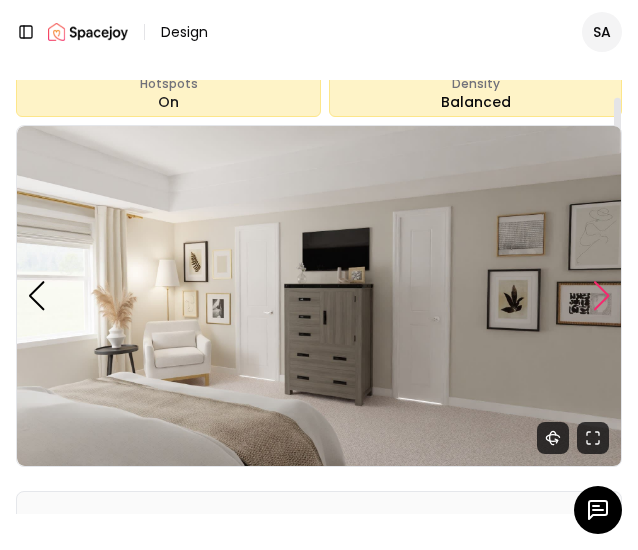 click at bounding box center (602, 296) 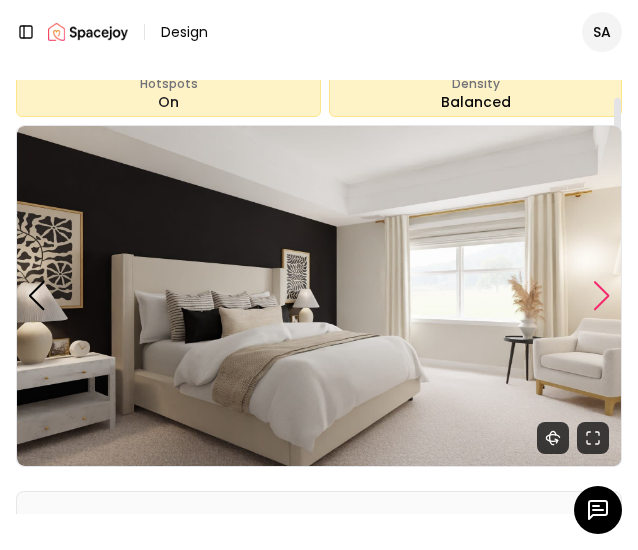 click at bounding box center [602, 296] 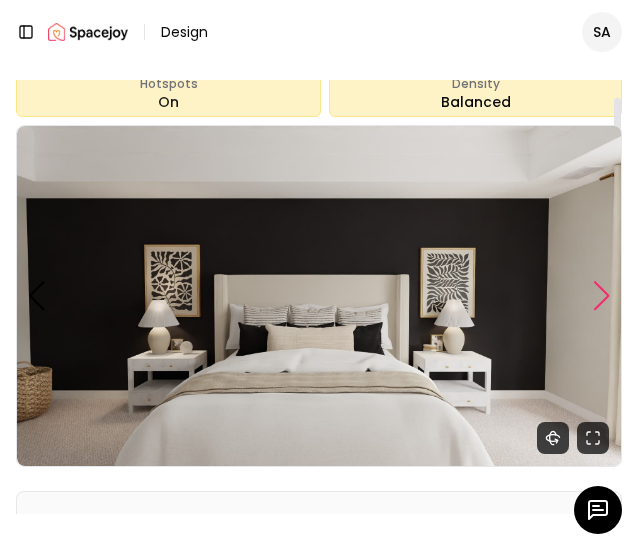 click at bounding box center (602, 296) 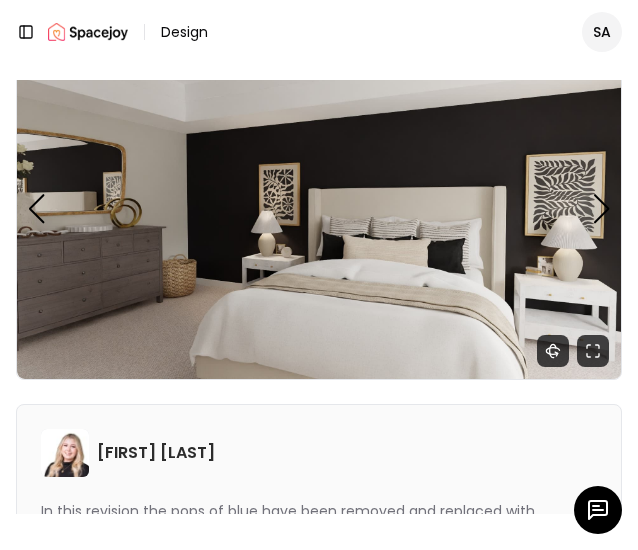 scroll, scrollTop: 255, scrollLeft: 0, axis: vertical 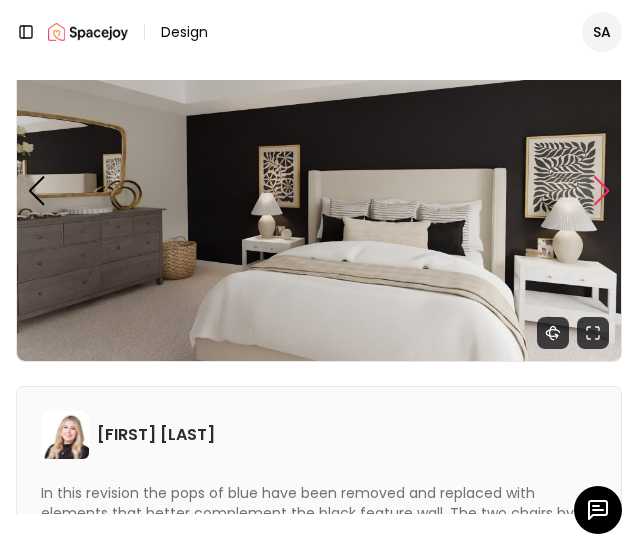click at bounding box center [602, 191] 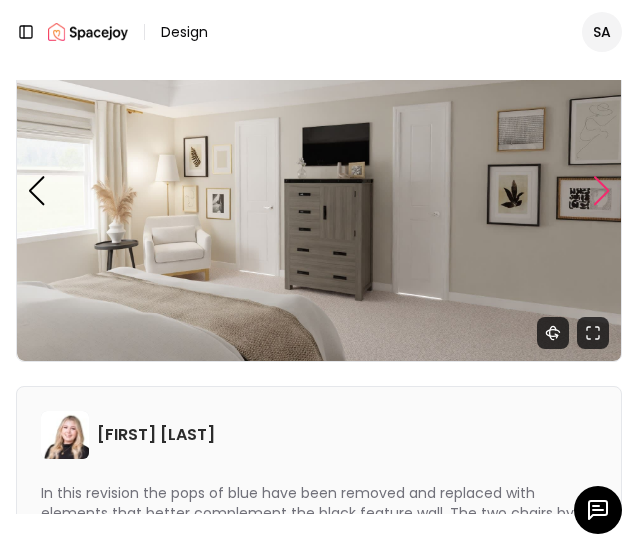click at bounding box center [602, 191] 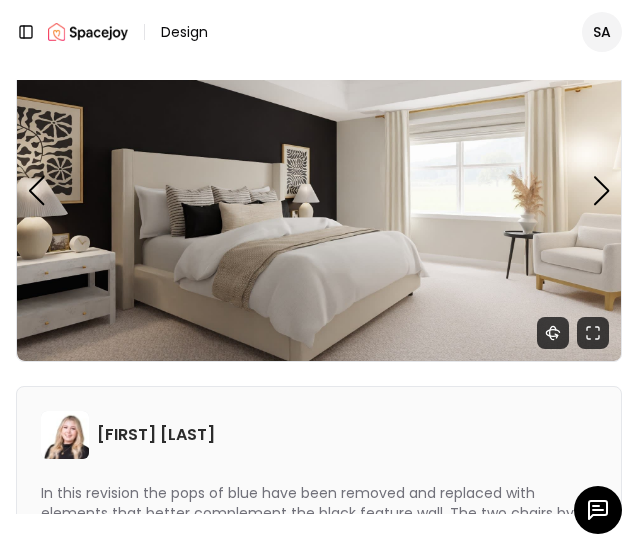 scroll, scrollTop: 0, scrollLeft: 0, axis: both 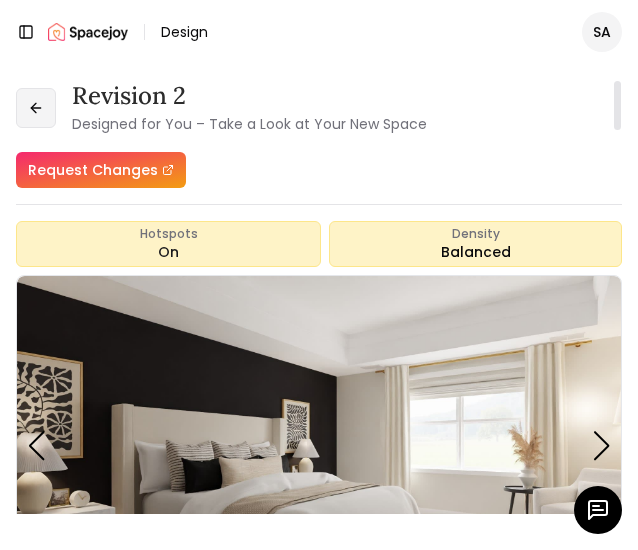 click 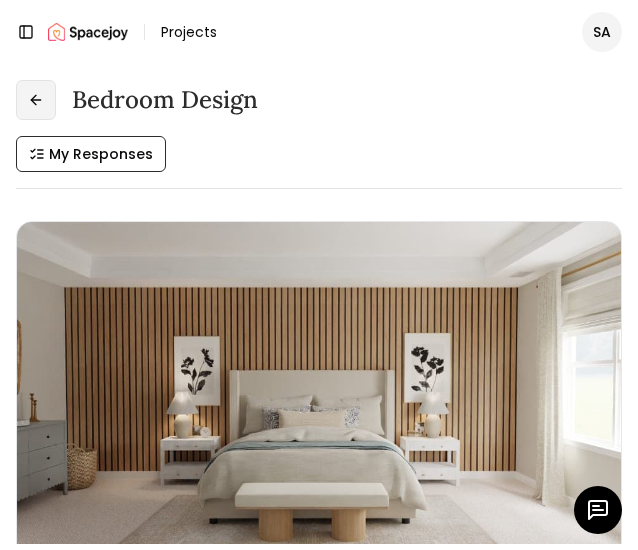 click at bounding box center (36, 100) 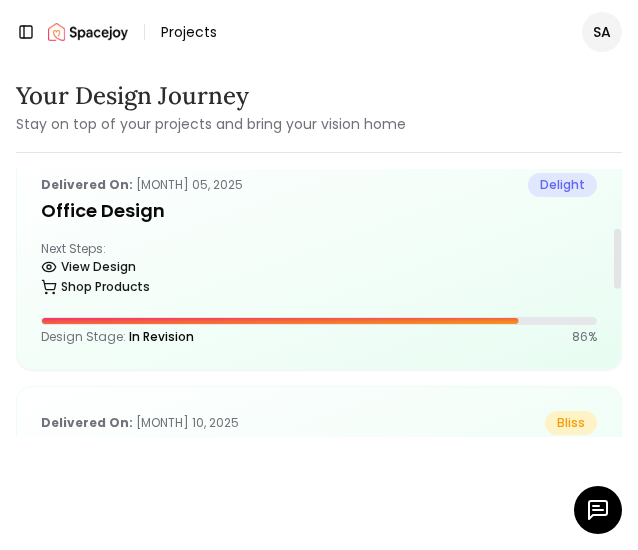 scroll, scrollTop: 258, scrollLeft: 0, axis: vertical 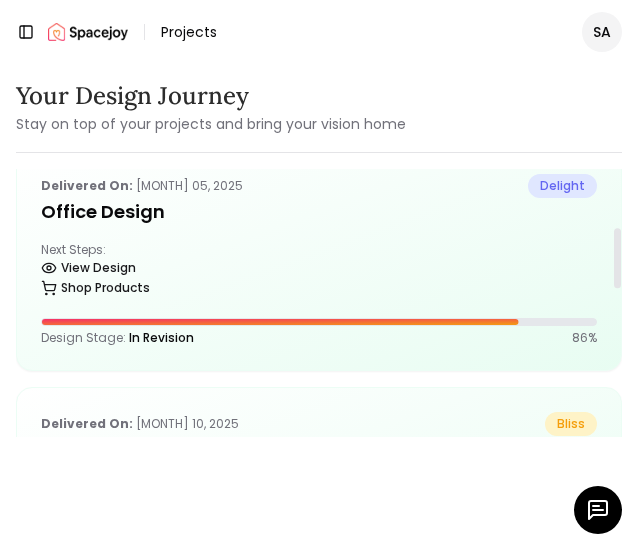 click on "Office design" at bounding box center (319, 212) 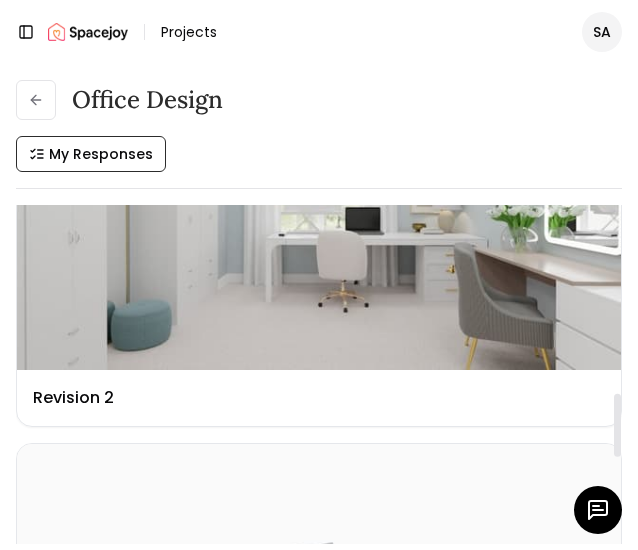 scroll, scrollTop: 1092, scrollLeft: 0, axis: vertical 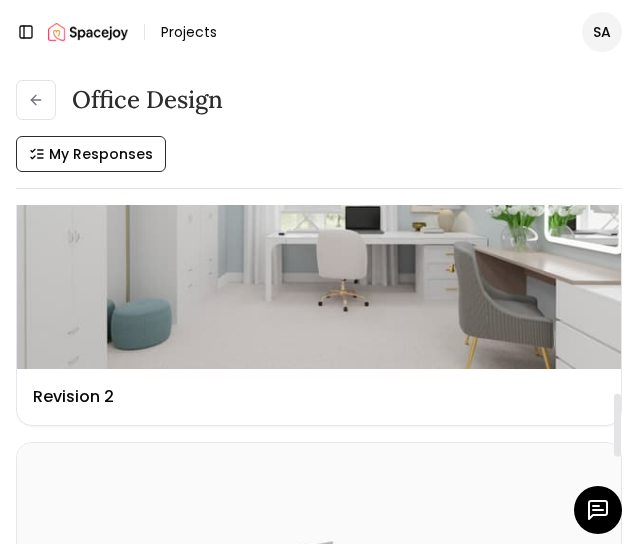 click at bounding box center (319, 200) 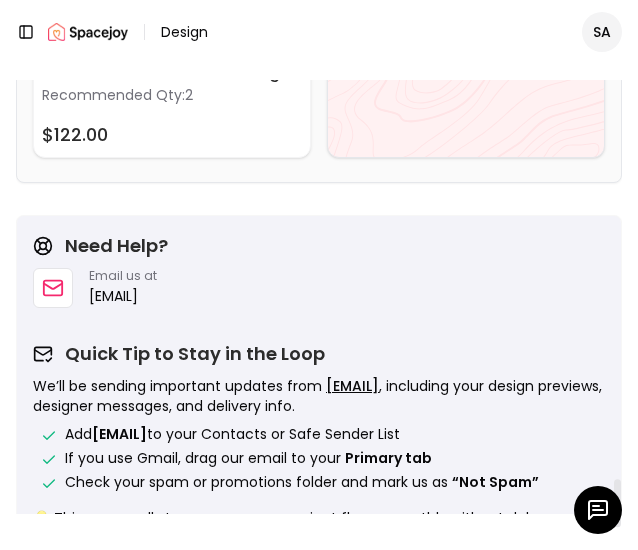 scroll, scrollTop: 3652, scrollLeft: 0, axis: vertical 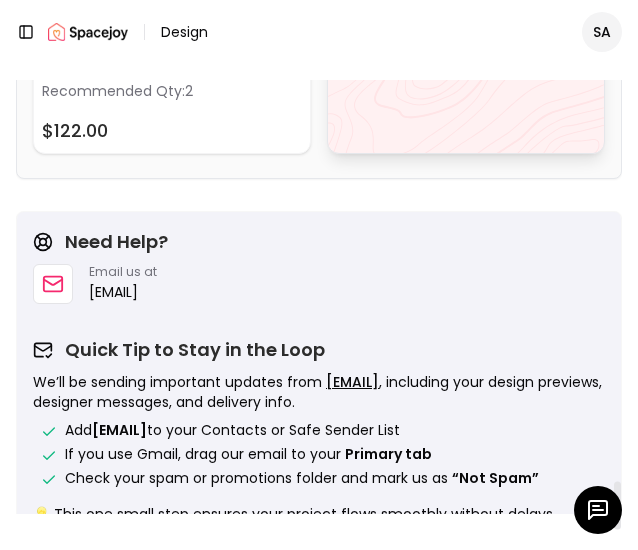 click on "View All" at bounding box center [466, -47] 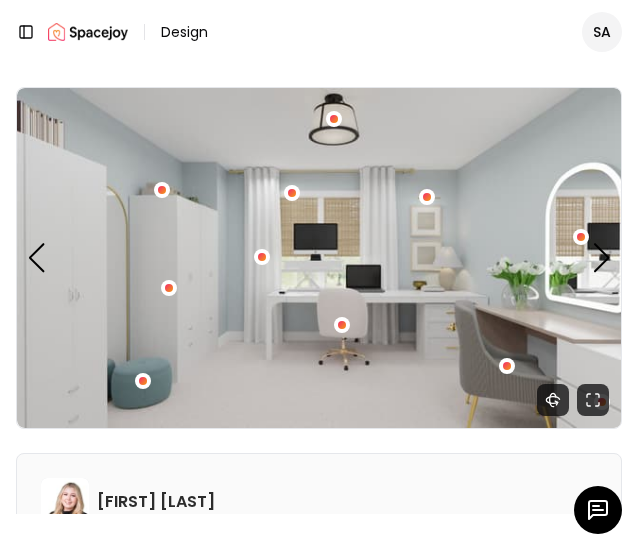 scroll, scrollTop: 185, scrollLeft: 0, axis: vertical 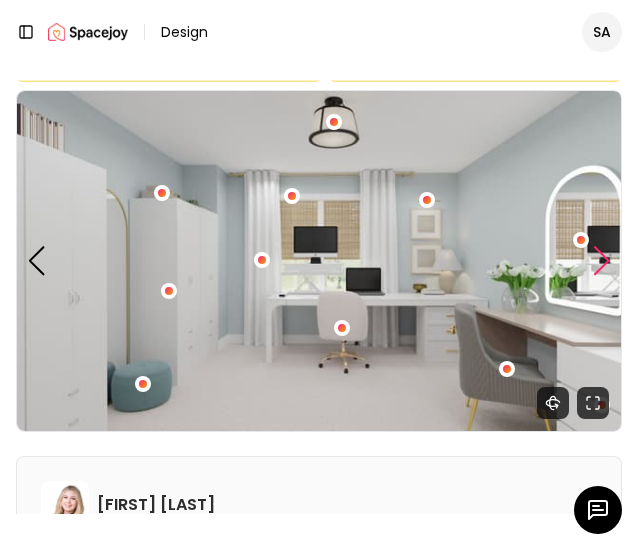 click at bounding box center [602, 261] 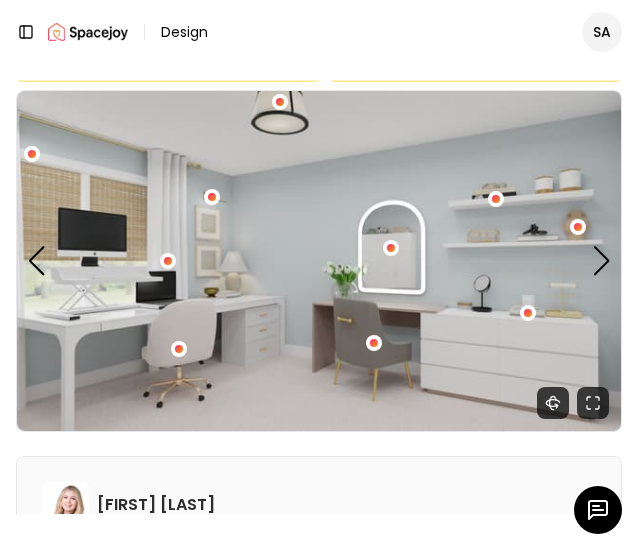 click at bounding box center [319, 261] 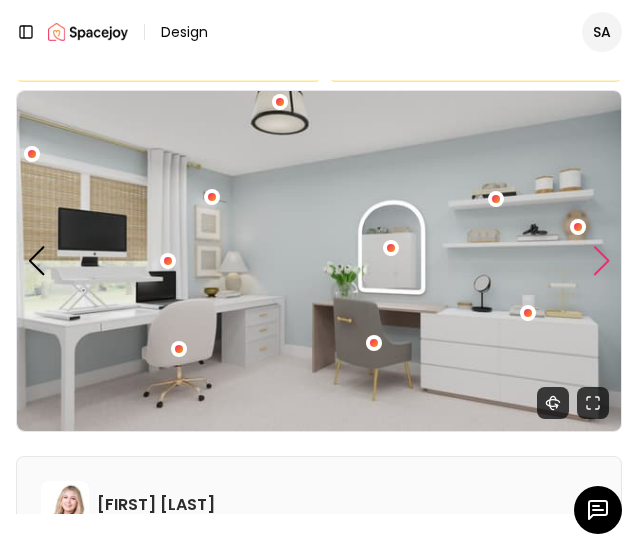 click at bounding box center [602, 261] 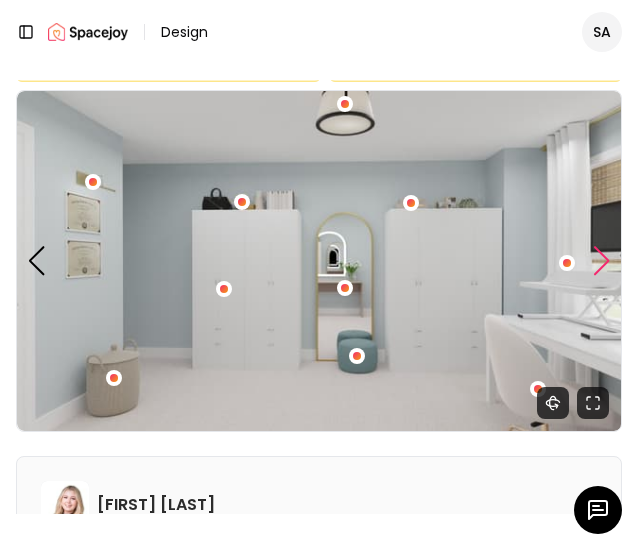 click at bounding box center [602, 261] 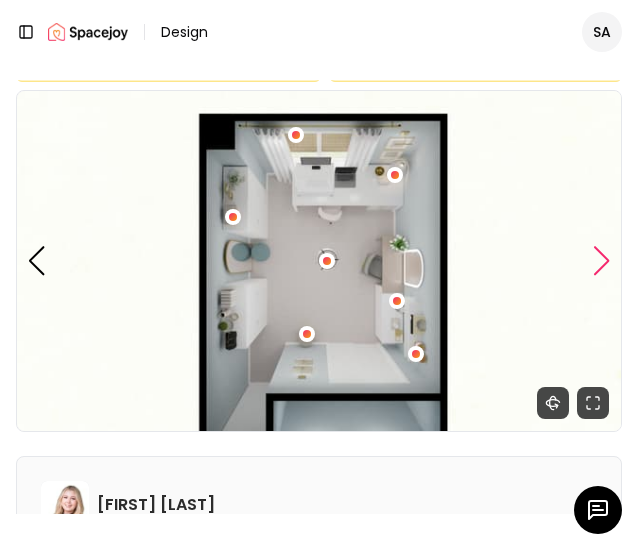 click at bounding box center [602, 261] 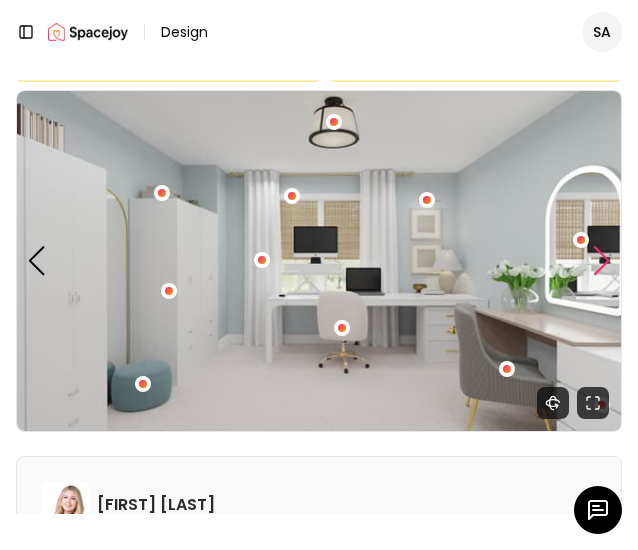 click at bounding box center (602, 261) 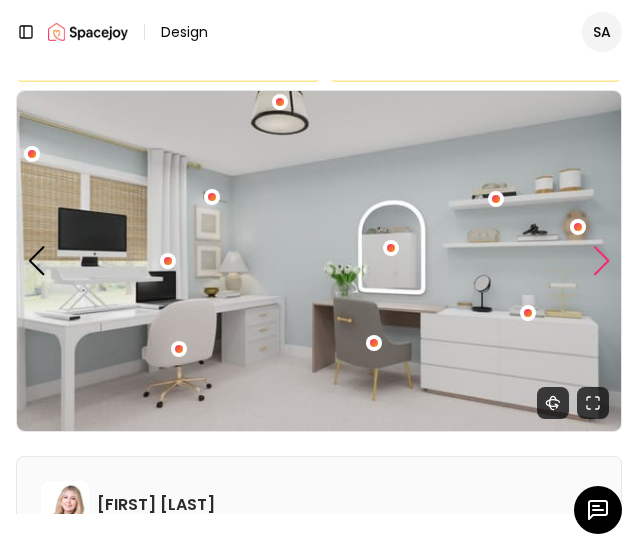 click at bounding box center (602, 261) 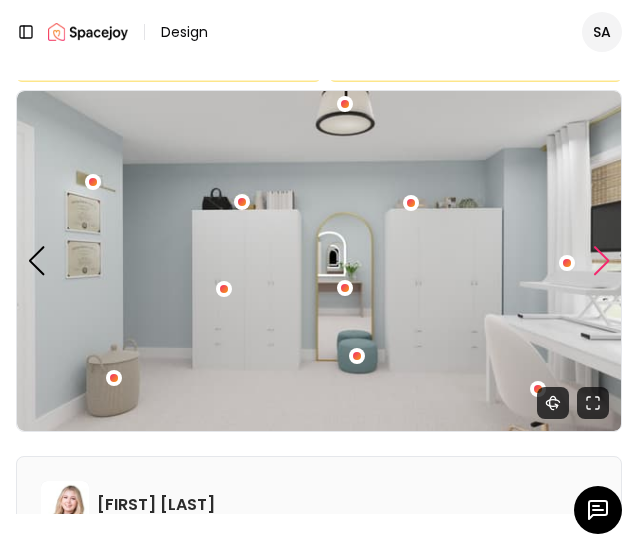 click at bounding box center (602, 261) 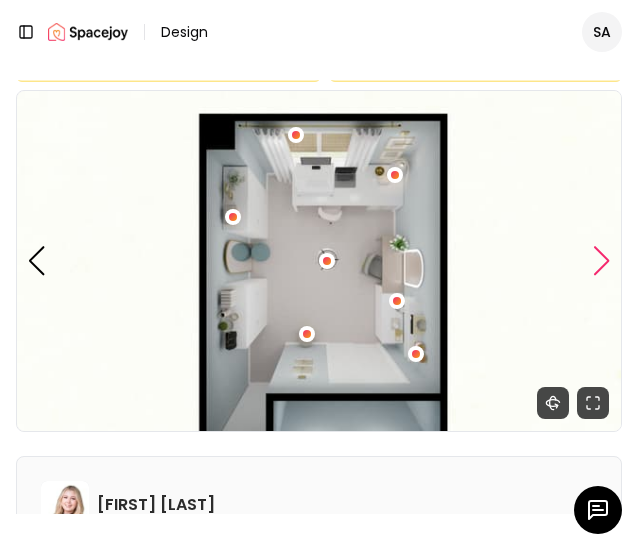 click at bounding box center (602, 261) 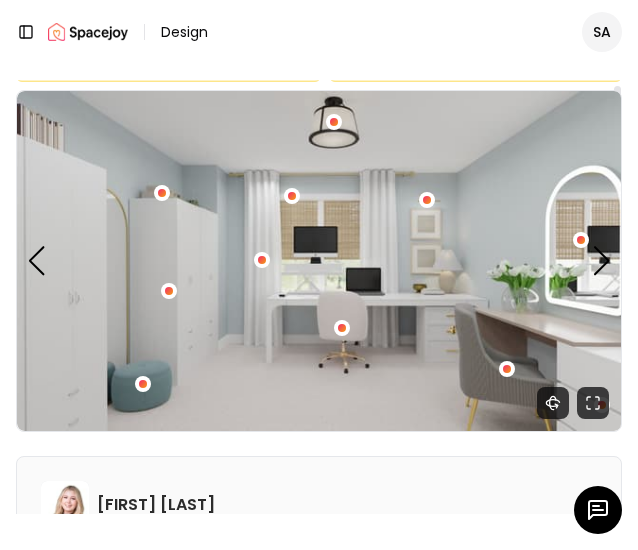 scroll, scrollTop: 0, scrollLeft: 0, axis: both 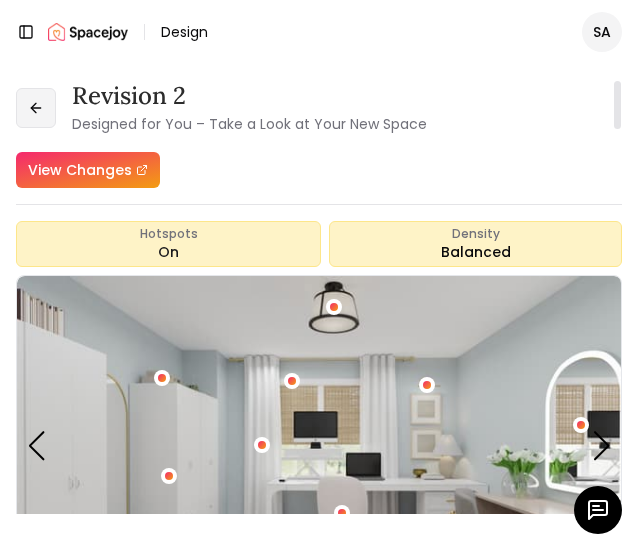 click 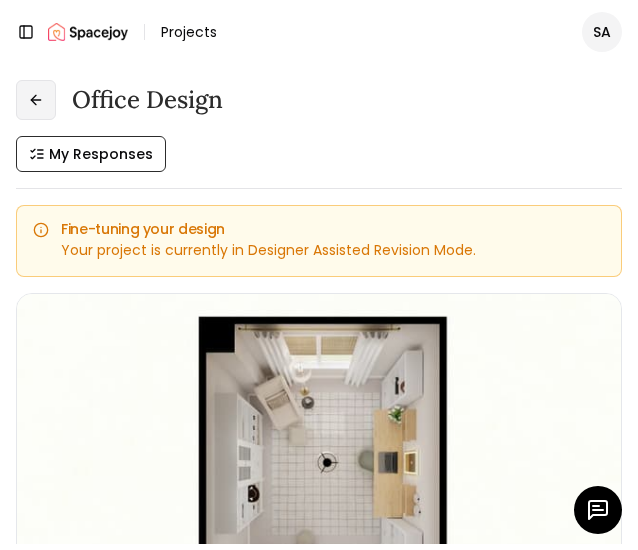 click 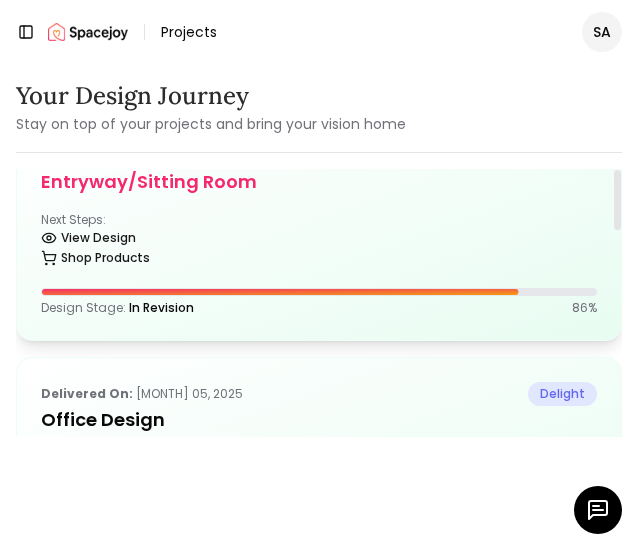 scroll, scrollTop: 0, scrollLeft: 0, axis: both 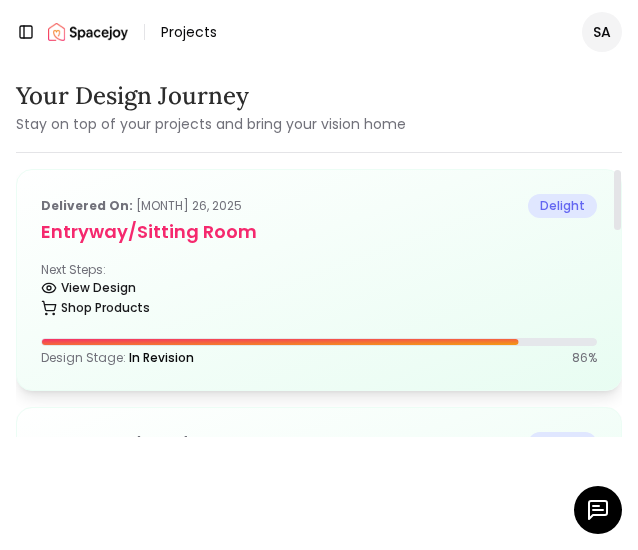 click on "View Design Shop Products" at bounding box center (319, 302) 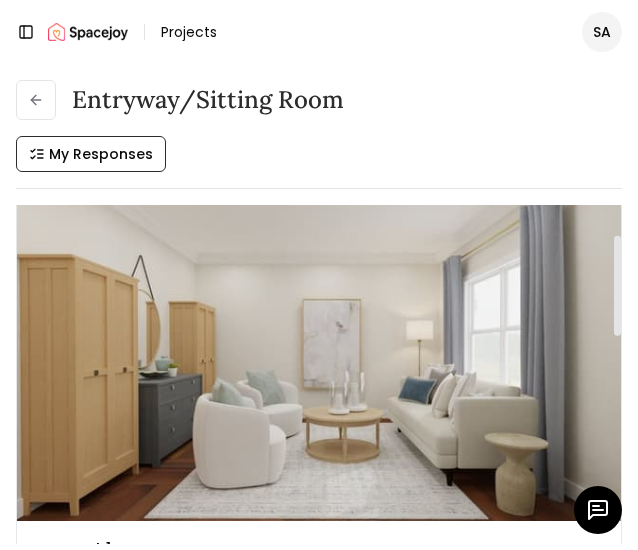 scroll, scrollTop: 105, scrollLeft: 0, axis: vertical 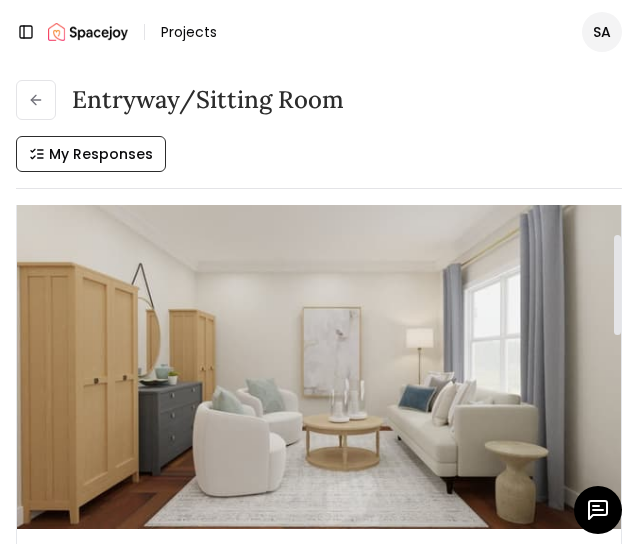 click at bounding box center (319, 359) 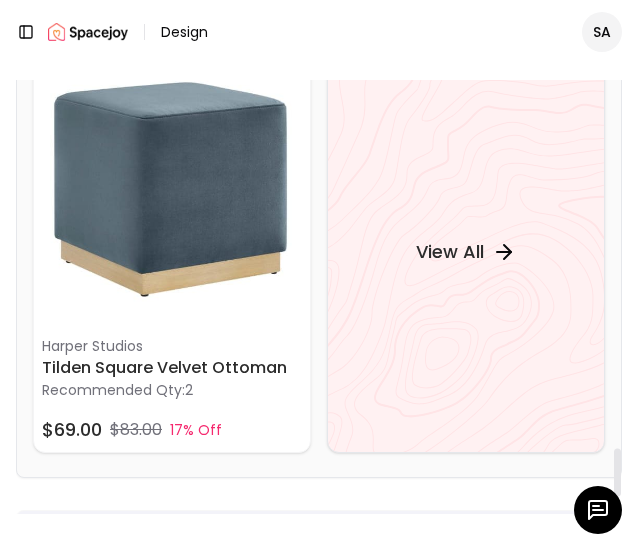 scroll, scrollTop: 3352, scrollLeft: 0, axis: vertical 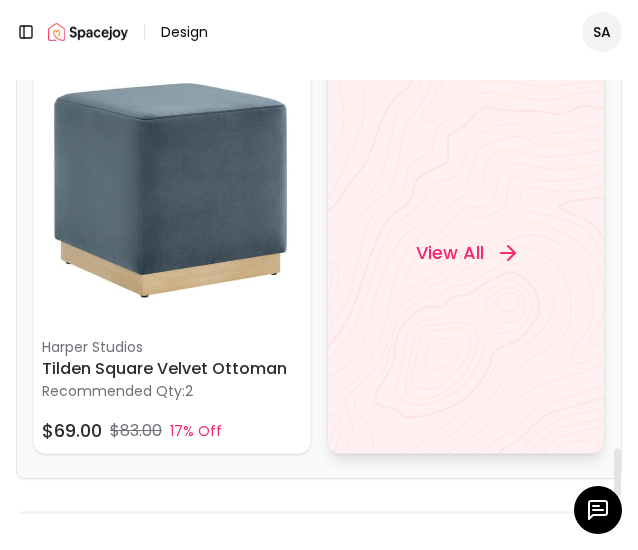 click on "View All" at bounding box center [466, 253] 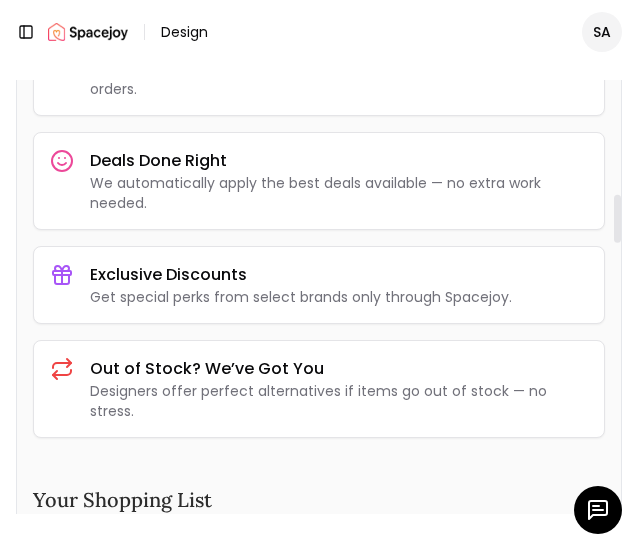 scroll, scrollTop: 0, scrollLeft: 0, axis: both 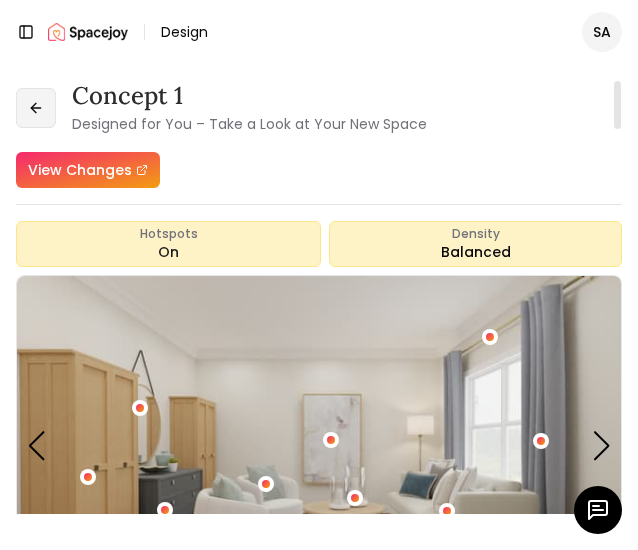 click 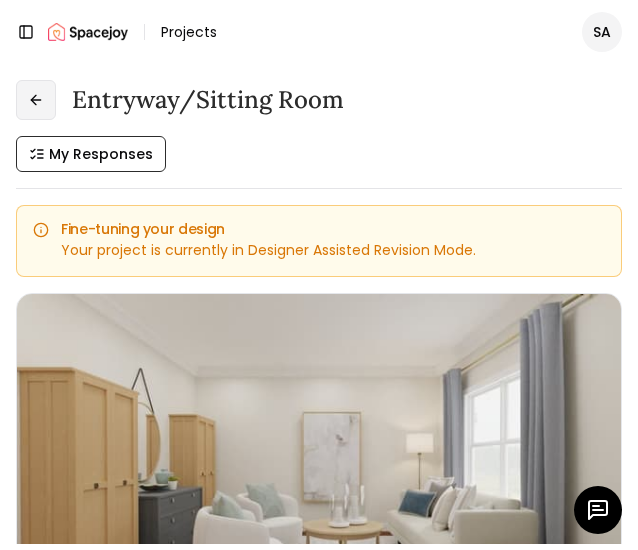 click at bounding box center (36, 100) 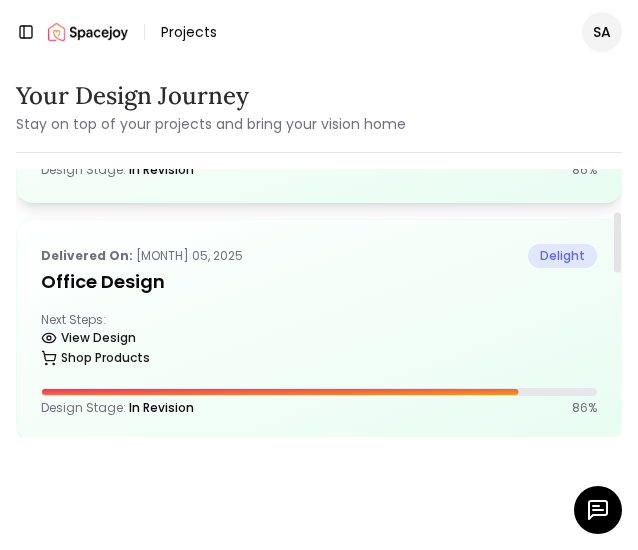scroll, scrollTop: 189, scrollLeft: 0, axis: vertical 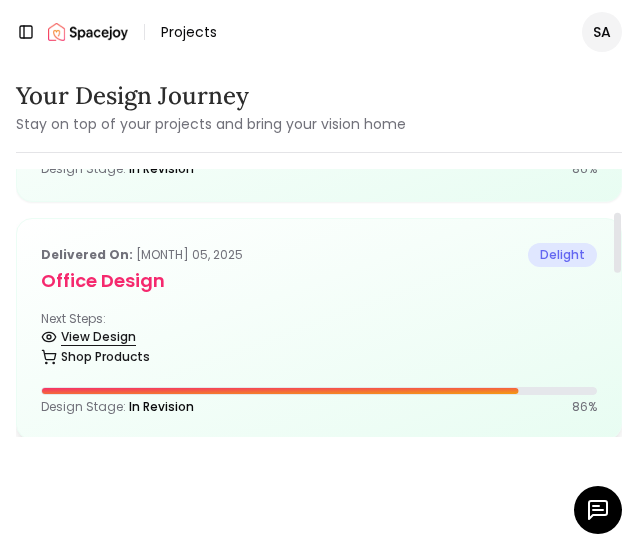 click on "View Design" at bounding box center (88, 337) 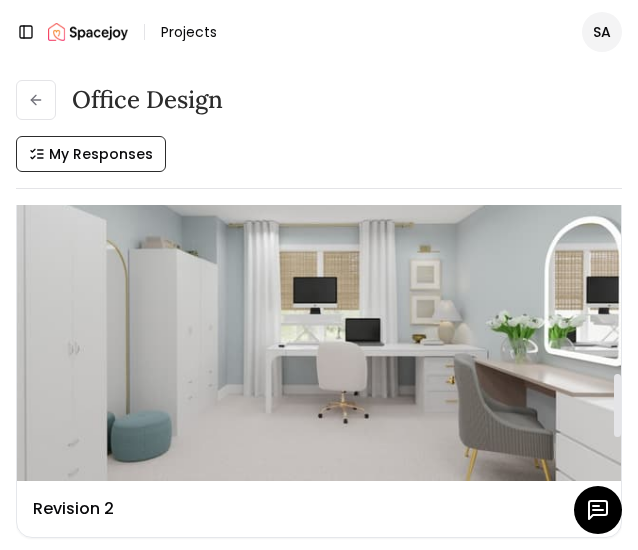 scroll, scrollTop: 977, scrollLeft: 0, axis: vertical 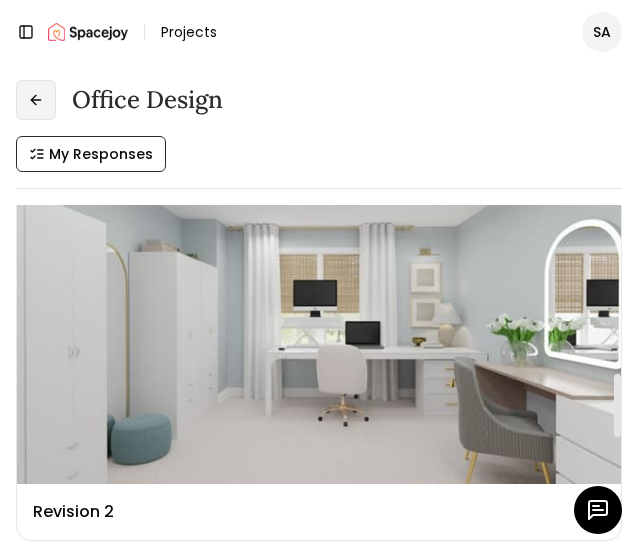 click at bounding box center [36, 100] 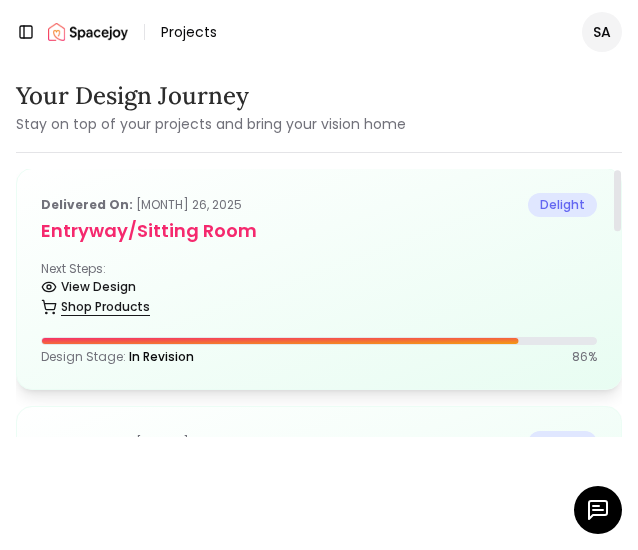 scroll, scrollTop: 0, scrollLeft: 0, axis: both 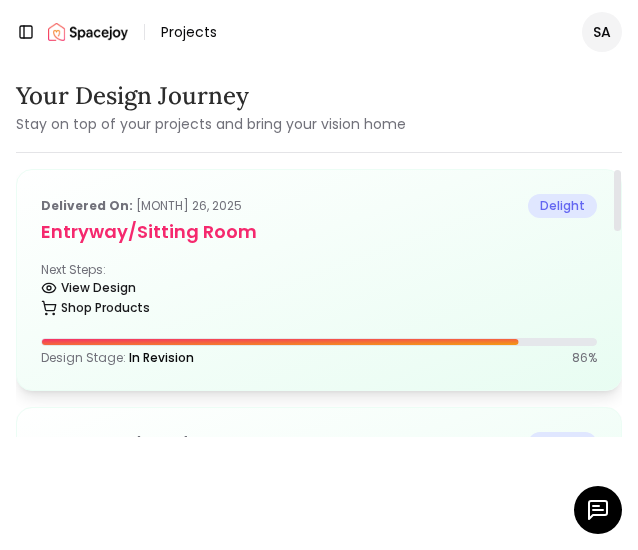 click on "Next Steps: View Design Shop Products" at bounding box center [319, 292] 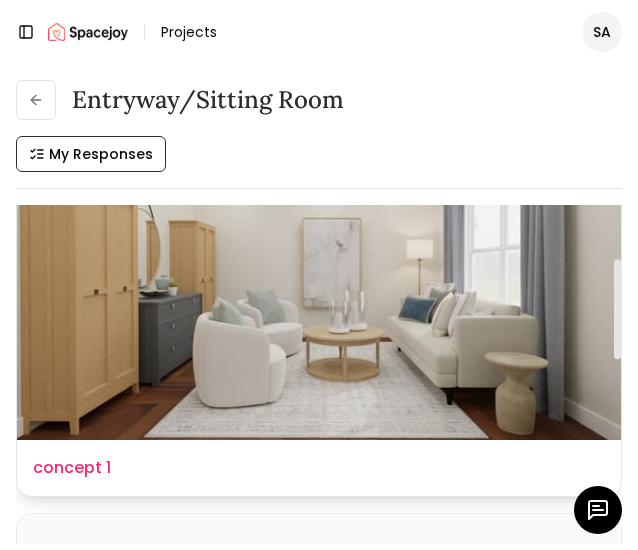 scroll, scrollTop: 136, scrollLeft: 0, axis: vertical 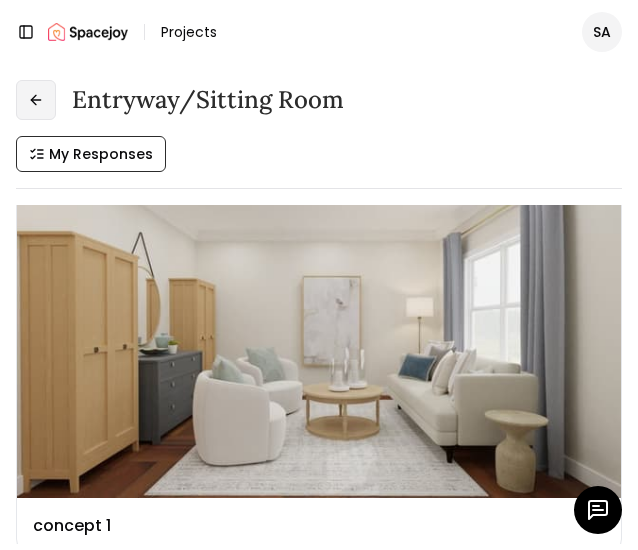 click at bounding box center [36, 100] 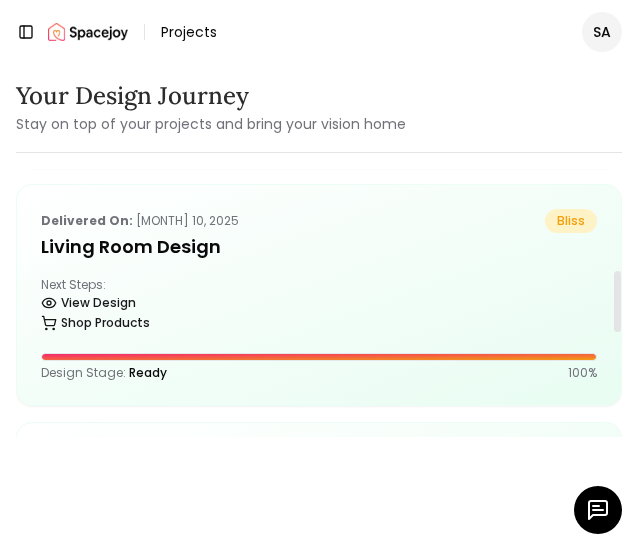 scroll, scrollTop: 469, scrollLeft: 0, axis: vertical 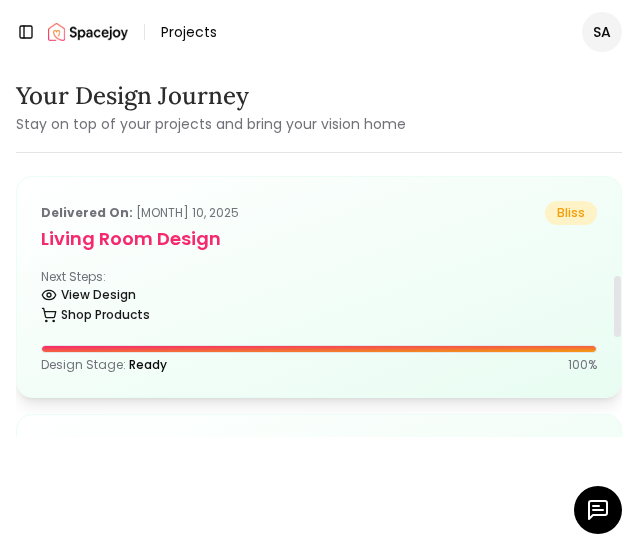 click on "Delivered on:   [MONTH] 10, 2025 bliss Living Room design Next Steps: View Design Shop Products Design Stage:   Ready 100 %" at bounding box center (319, 287) 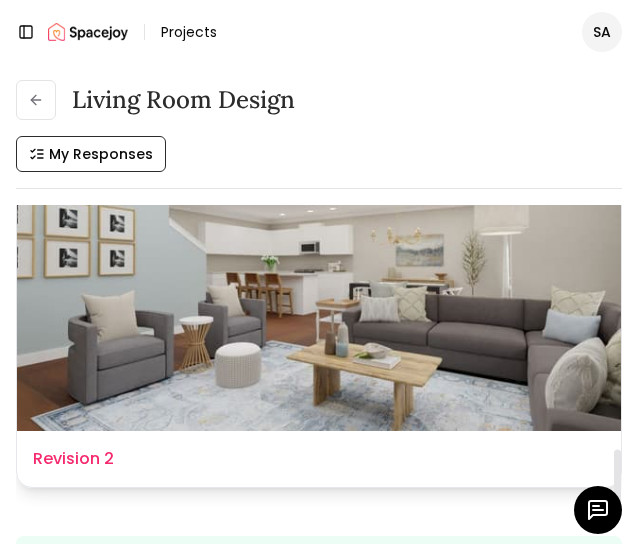 scroll, scrollTop: 1376, scrollLeft: 0, axis: vertical 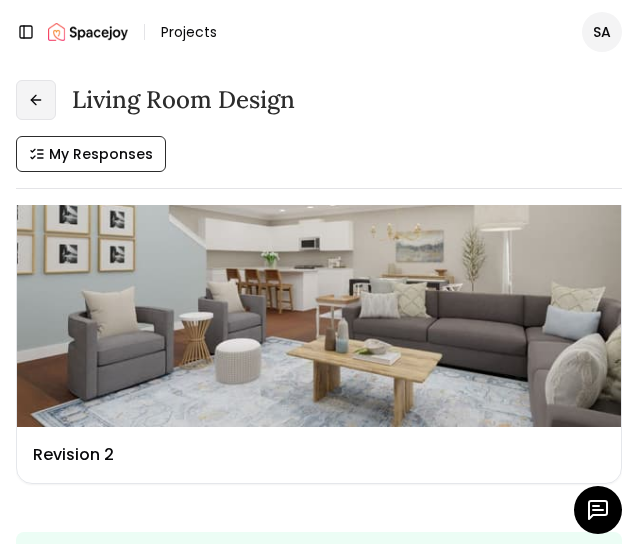 click 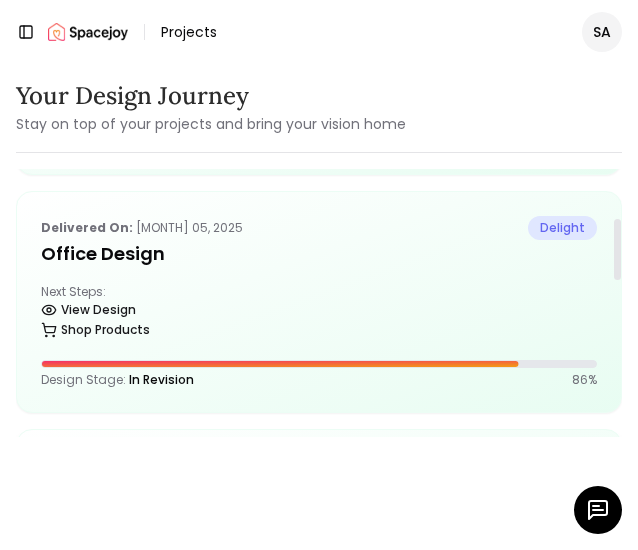 scroll, scrollTop: 217, scrollLeft: 0, axis: vertical 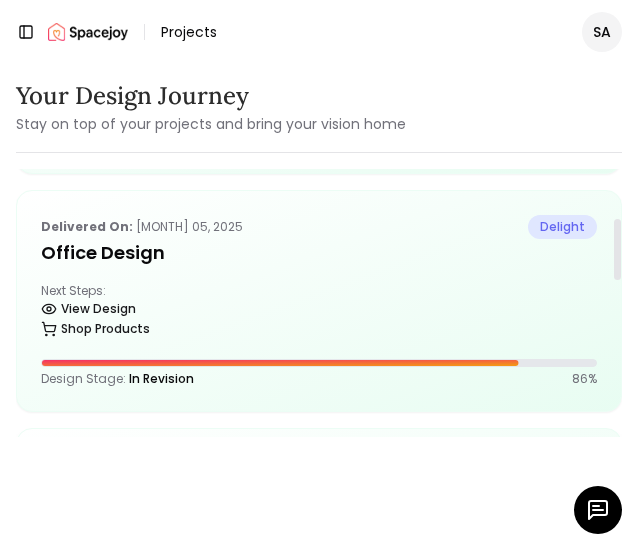 click on "Next Steps: View Design Shop Products" at bounding box center [319, 313] 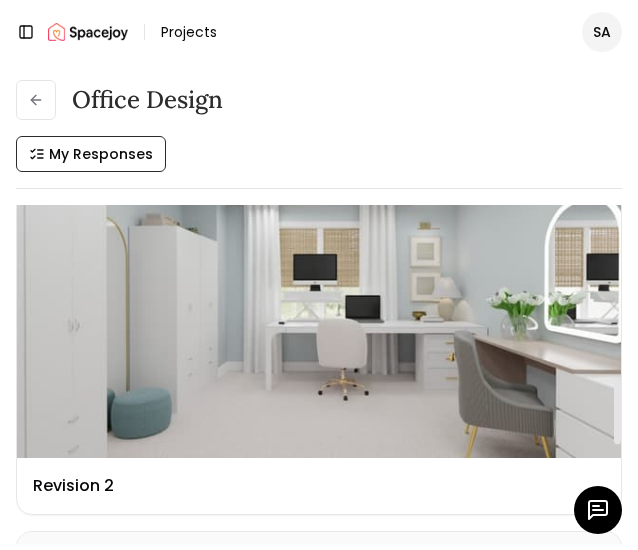 scroll, scrollTop: 1021, scrollLeft: 0, axis: vertical 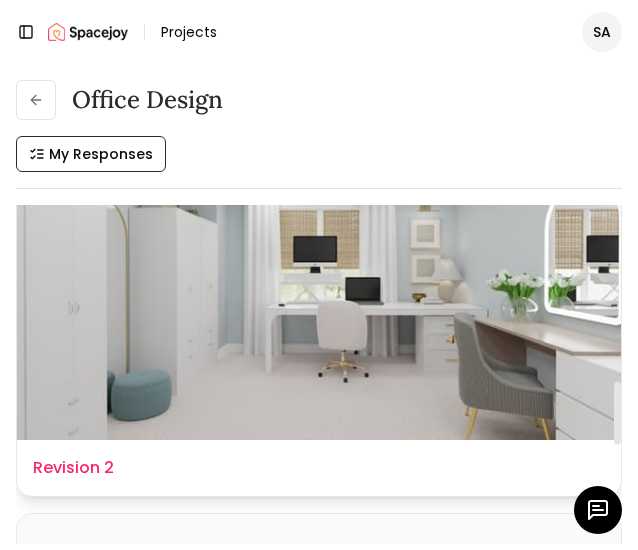 click at bounding box center (319, 271) 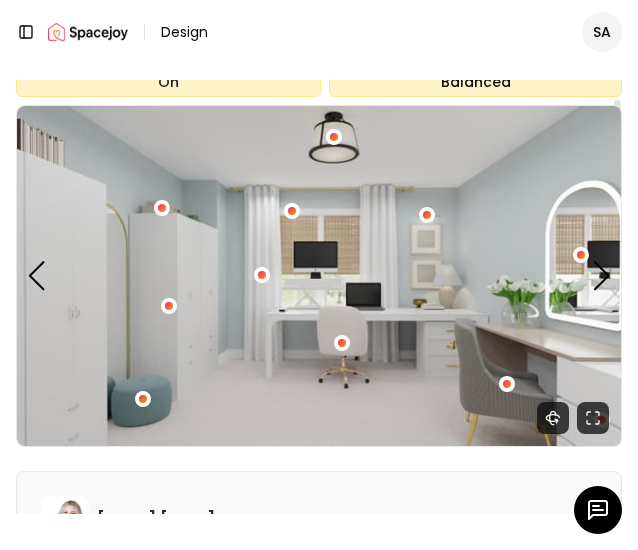 scroll, scrollTop: 172, scrollLeft: 0, axis: vertical 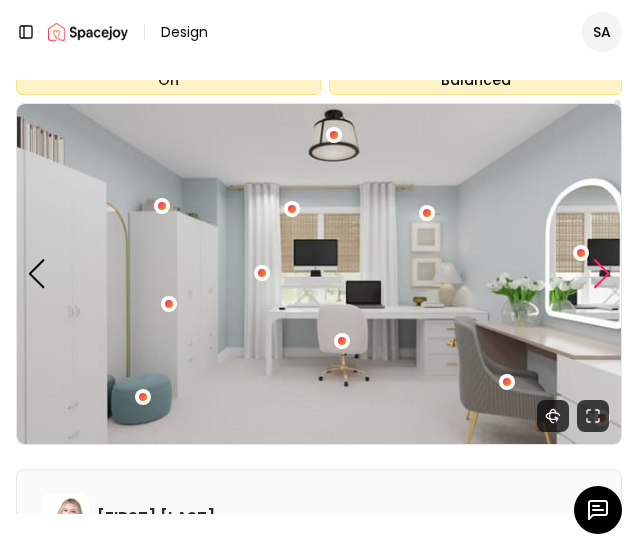 click at bounding box center [602, 274] 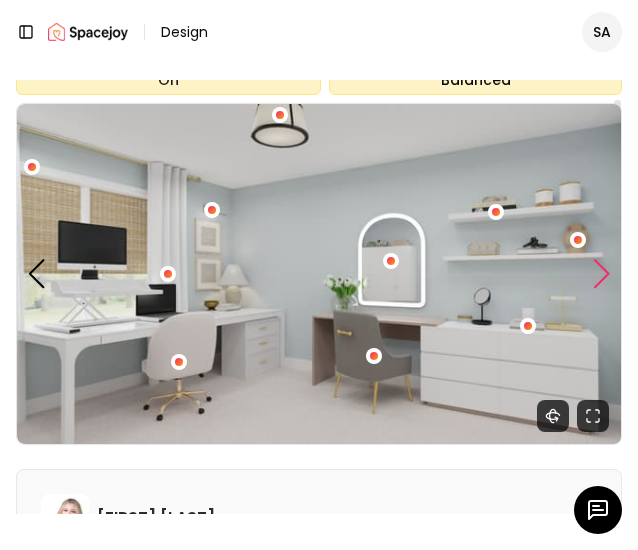 click at bounding box center [602, 274] 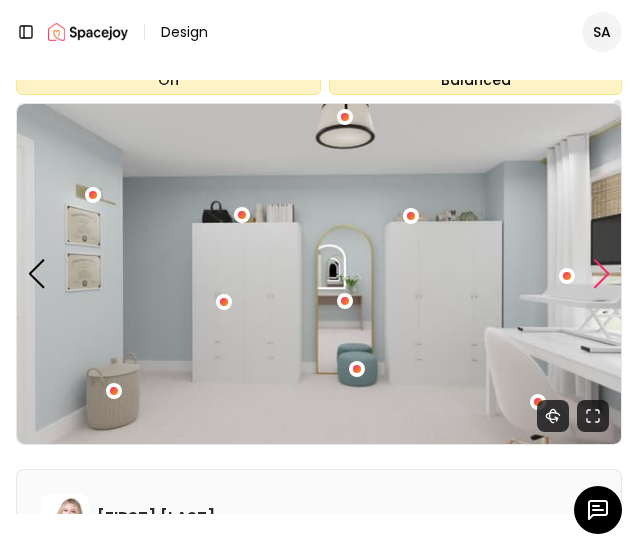 click at bounding box center [602, 274] 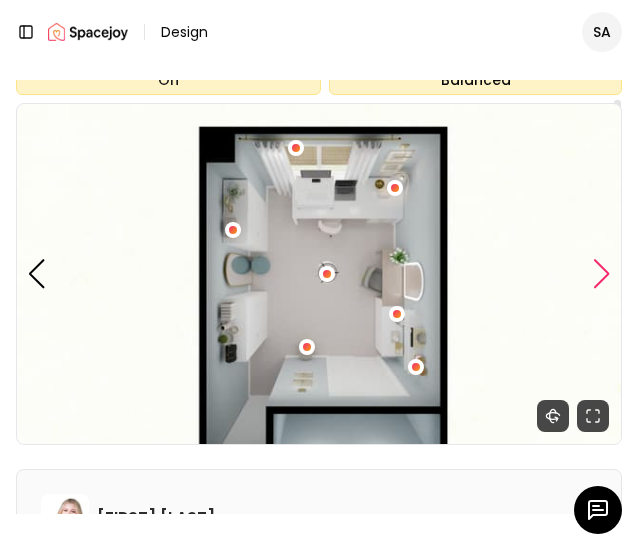click at bounding box center [602, 274] 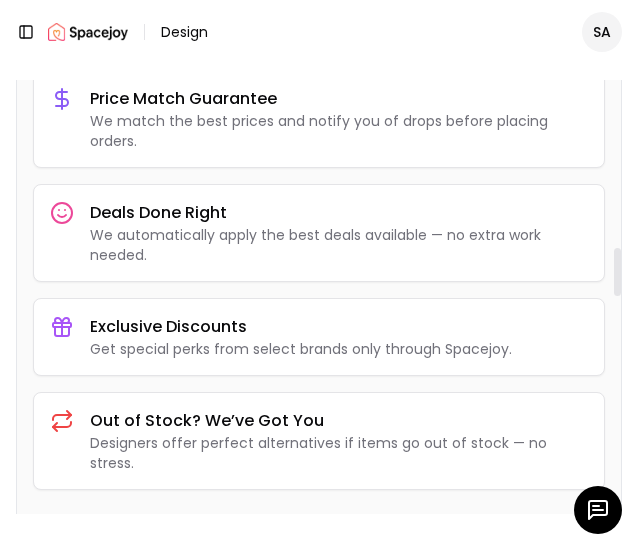 scroll, scrollTop: 1511, scrollLeft: 0, axis: vertical 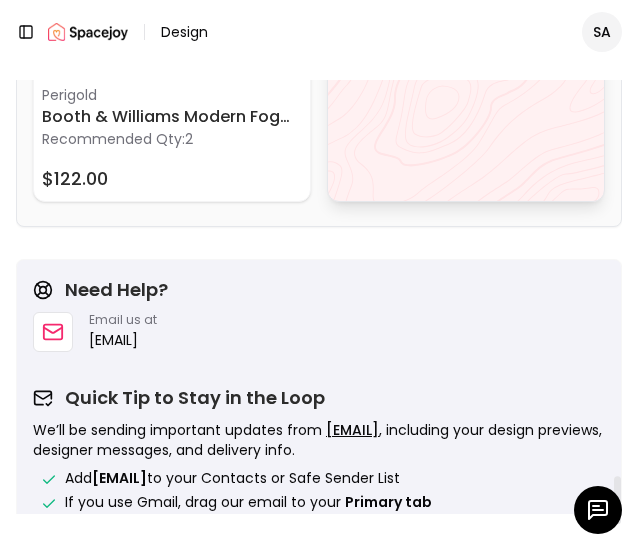 click on "View All" at bounding box center [466, 1] 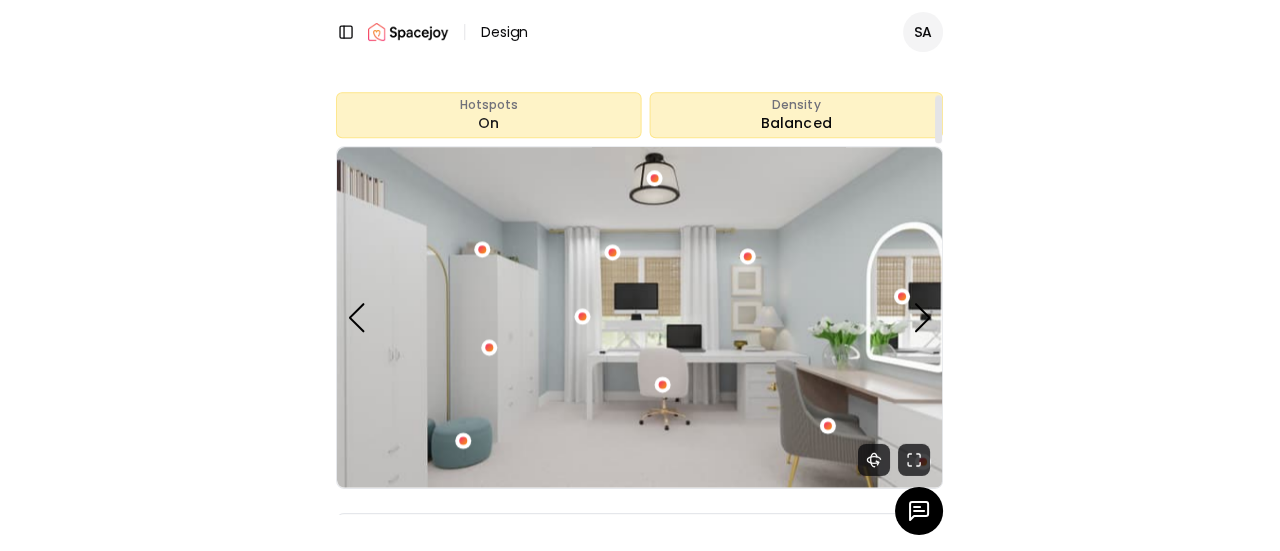 scroll, scrollTop: 128, scrollLeft: 0, axis: vertical 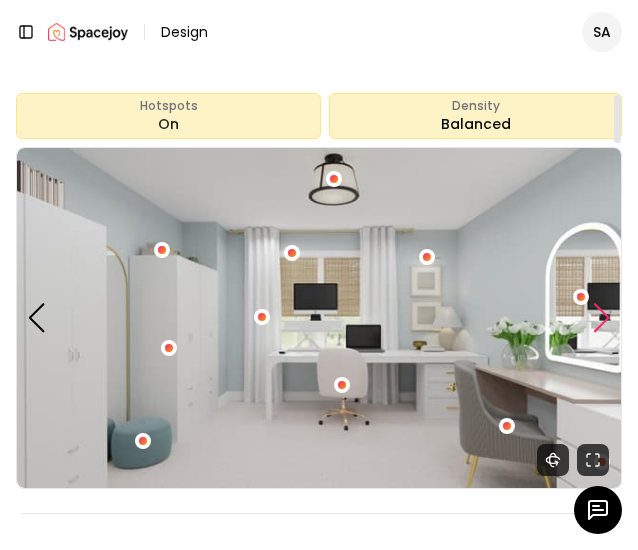 click at bounding box center [602, 318] 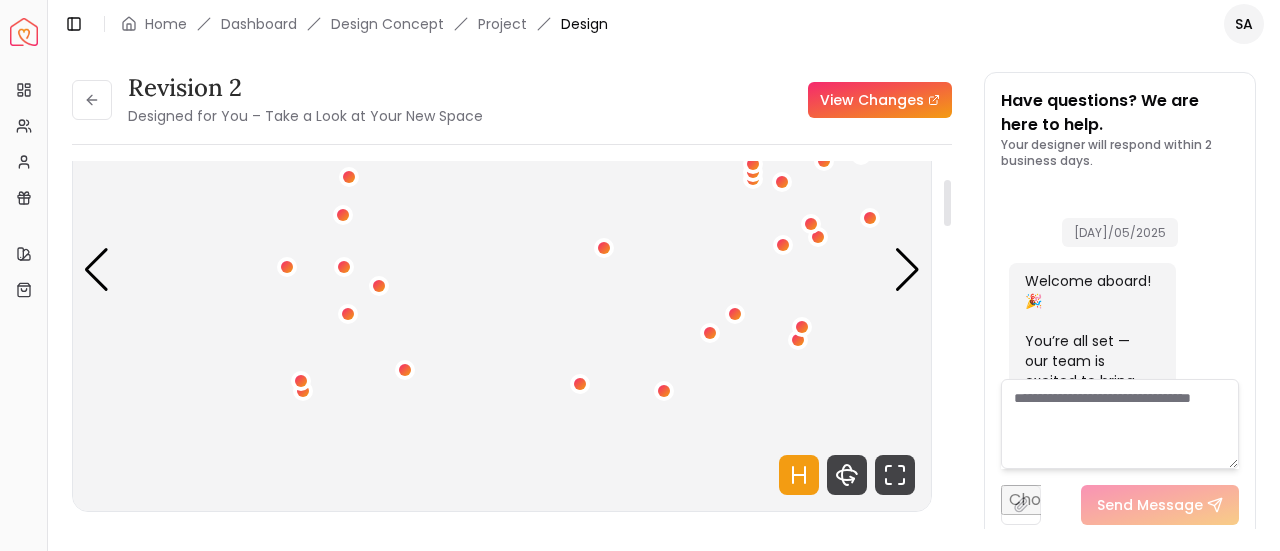 scroll, scrollTop: 140, scrollLeft: 0, axis: vertical 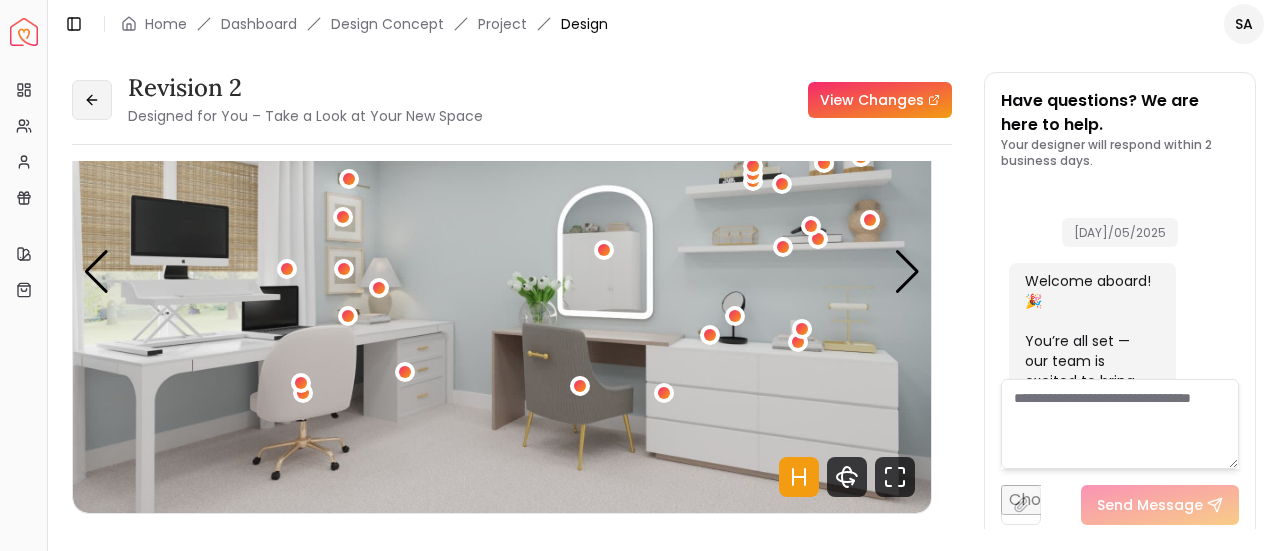 click at bounding box center [92, 100] 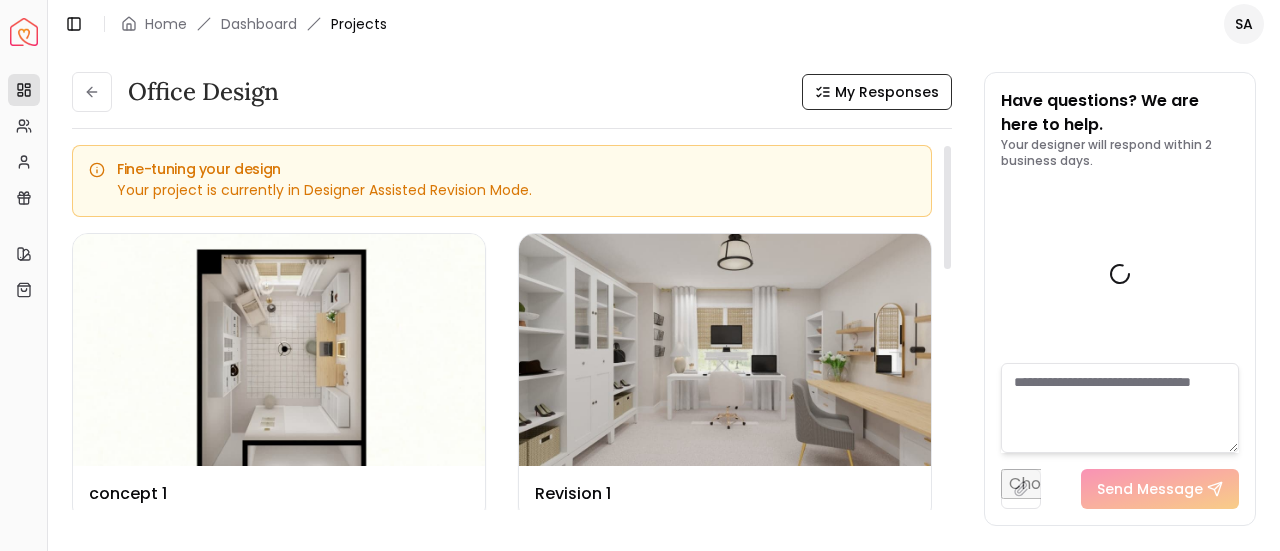 scroll, scrollTop: 4840, scrollLeft: 0, axis: vertical 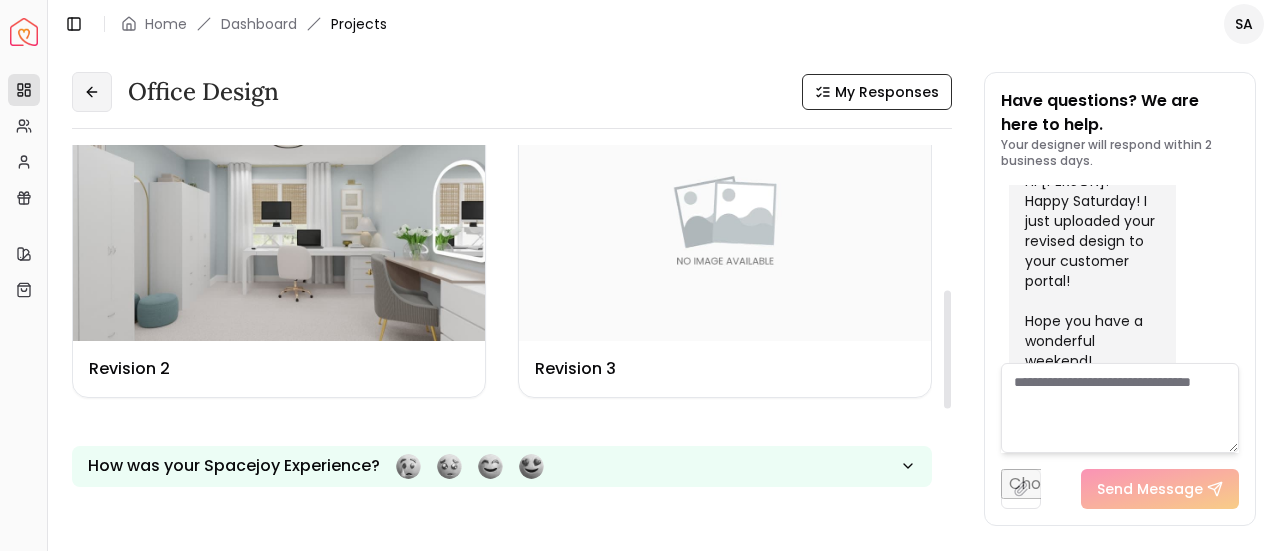 click 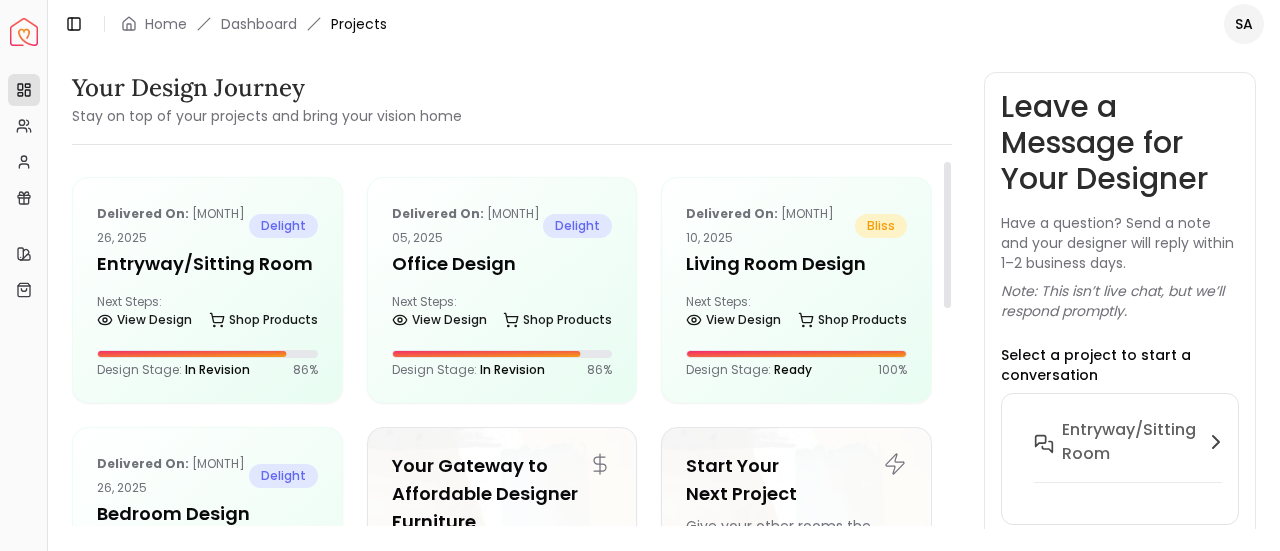 scroll, scrollTop: 1, scrollLeft: 0, axis: vertical 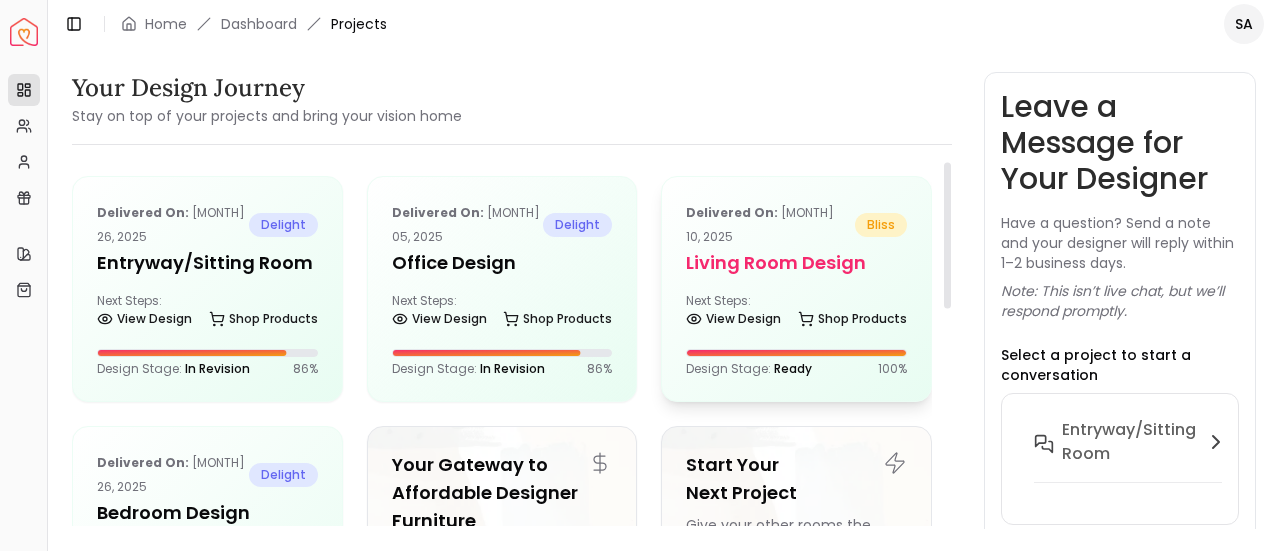 click on "Delivered on:   [MONTH] 10, 2025 bliss Living Room design Next Steps: View Design Shop Products Design Stage:   Ready 100 %" at bounding box center [796, 289] 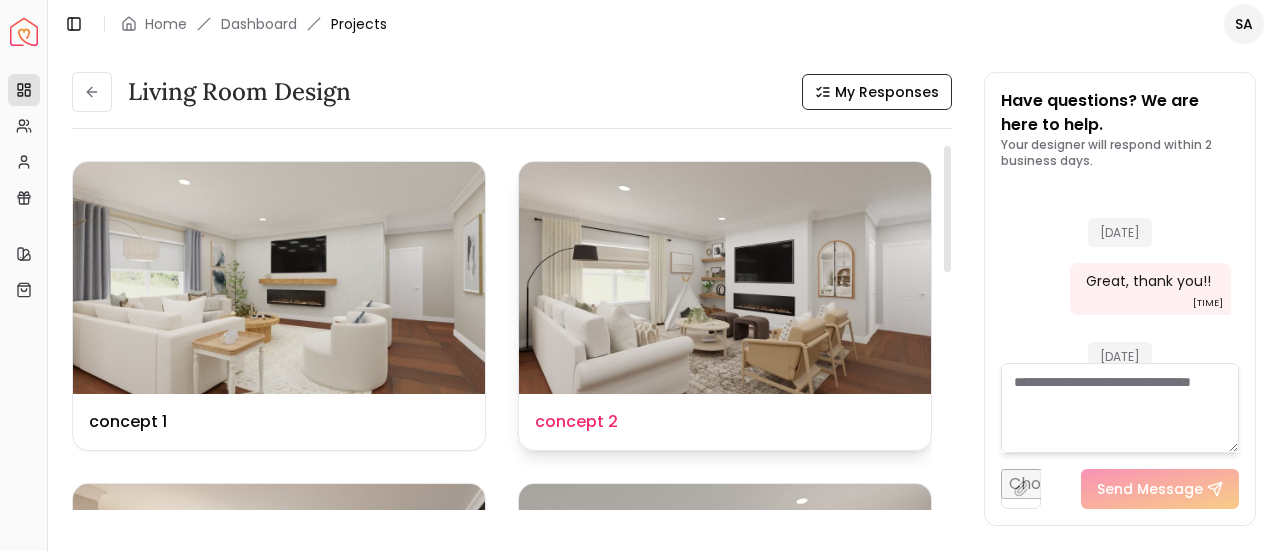 scroll, scrollTop: 6580, scrollLeft: 0, axis: vertical 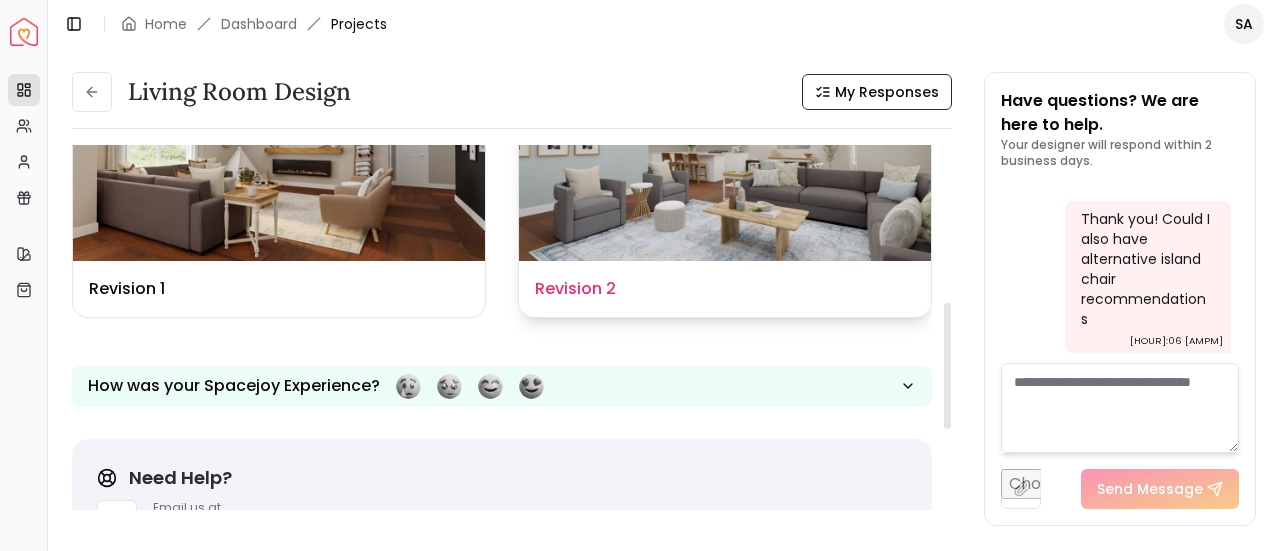 click at bounding box center (725, 145) 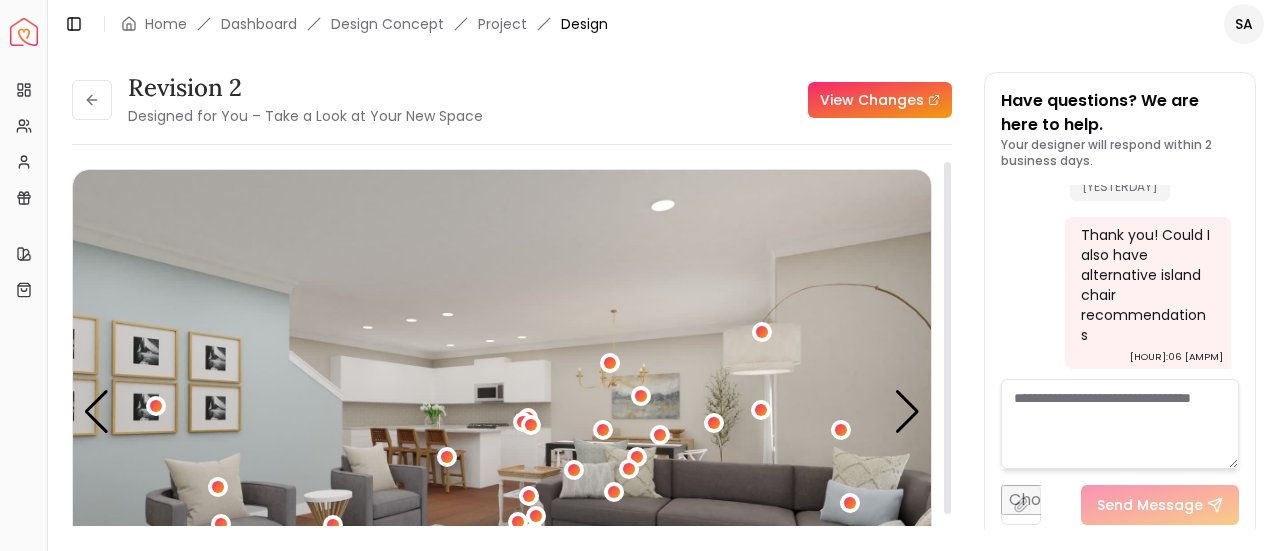 scroll, scrollTop: 6564, scrollLeft: 0, axis: vertical 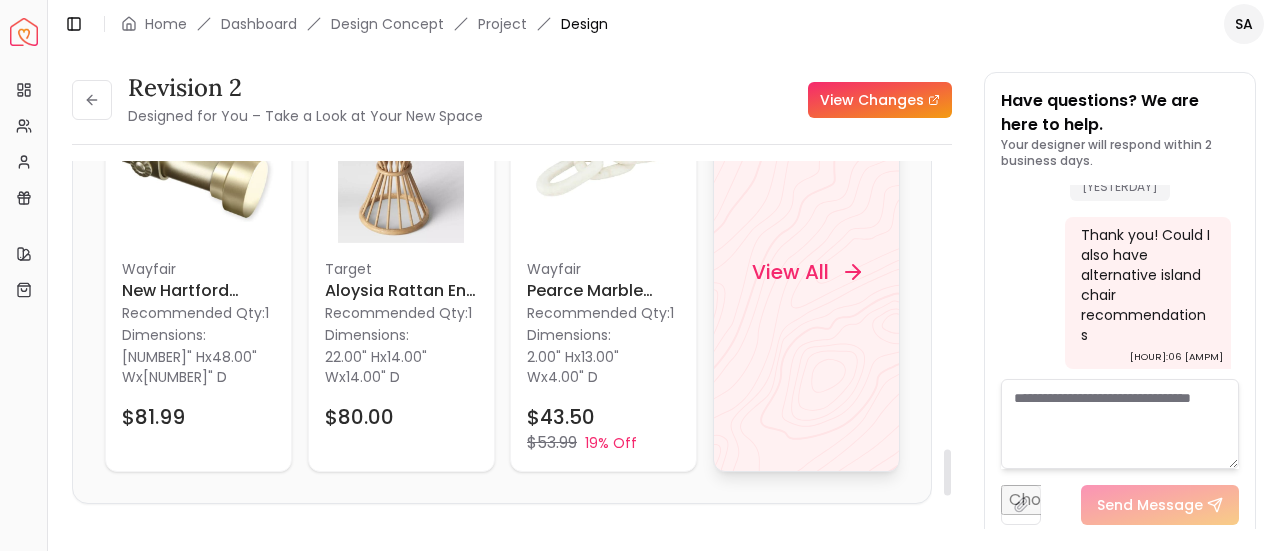 click on "View All" at bounding box center (806, 272) 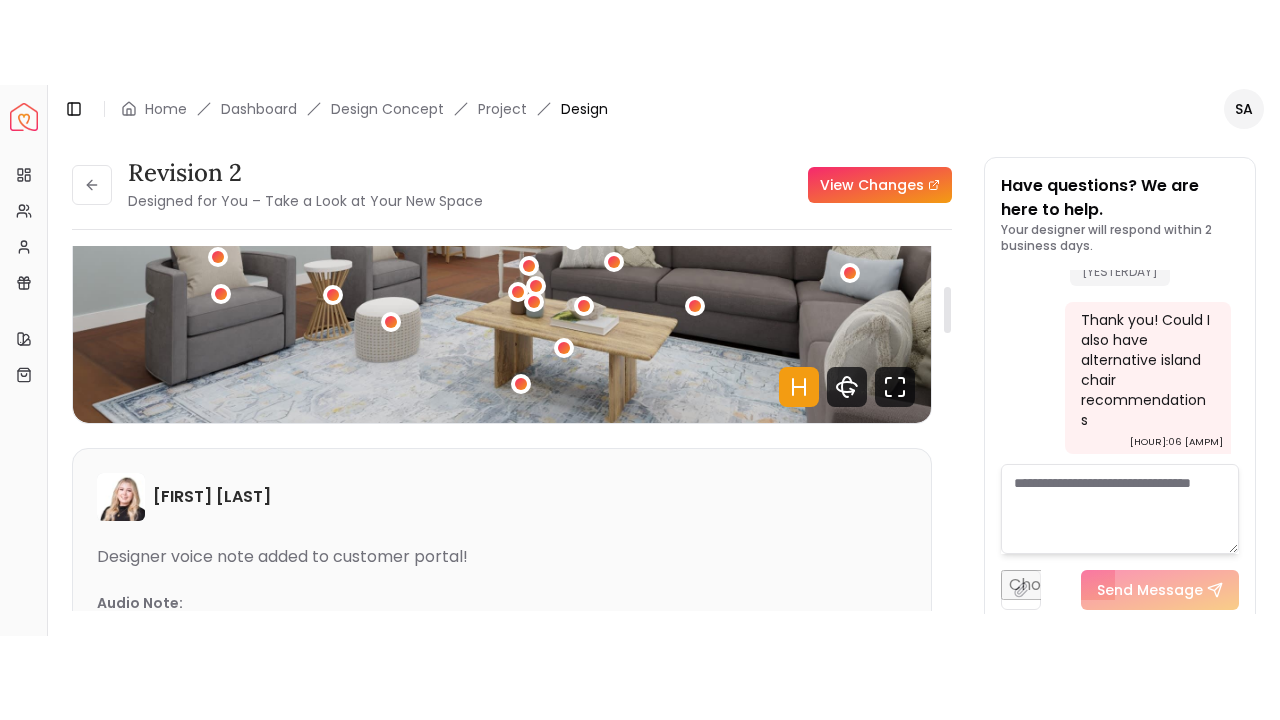 scroll, scrollTop: 316, scrollLeft: 0, axis: vertical 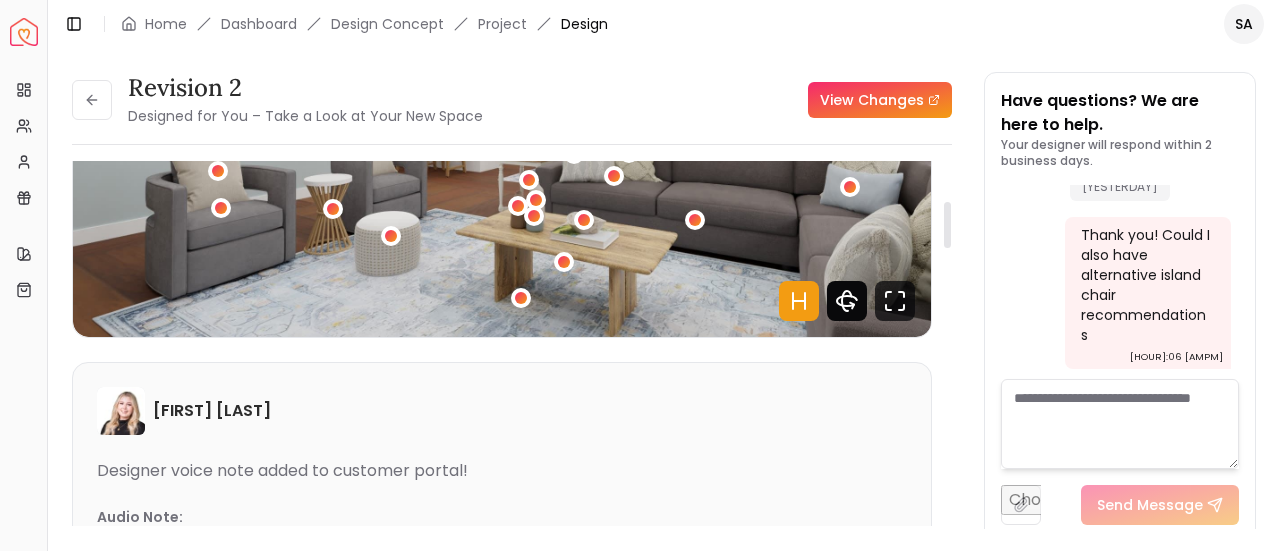 click 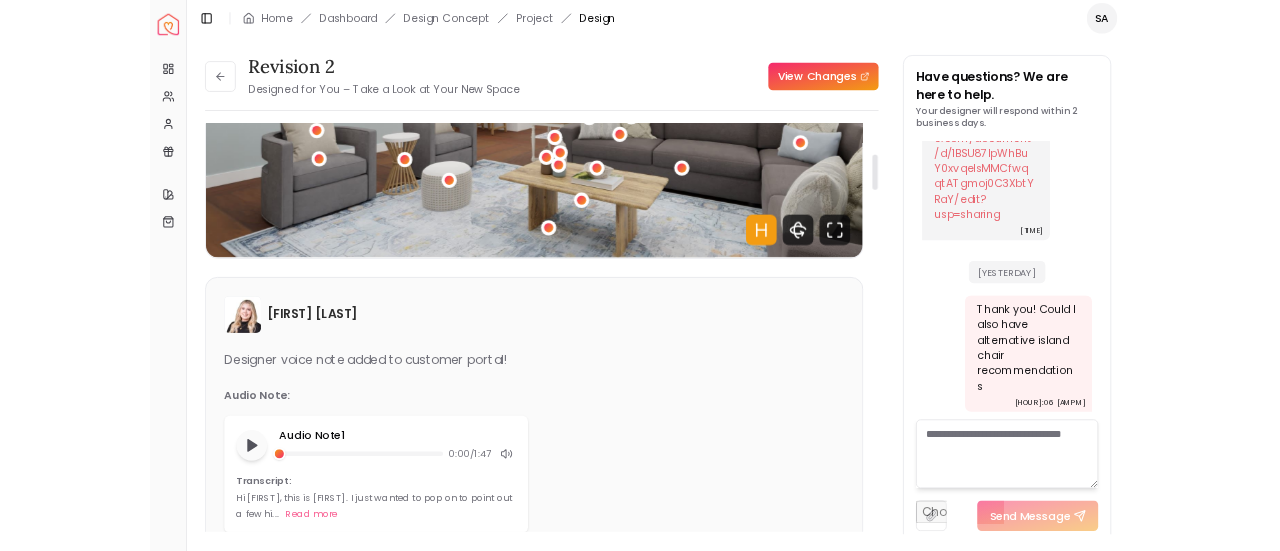 scroll, scrollTop: 6396, scrollLeft: 0, axis: vertical 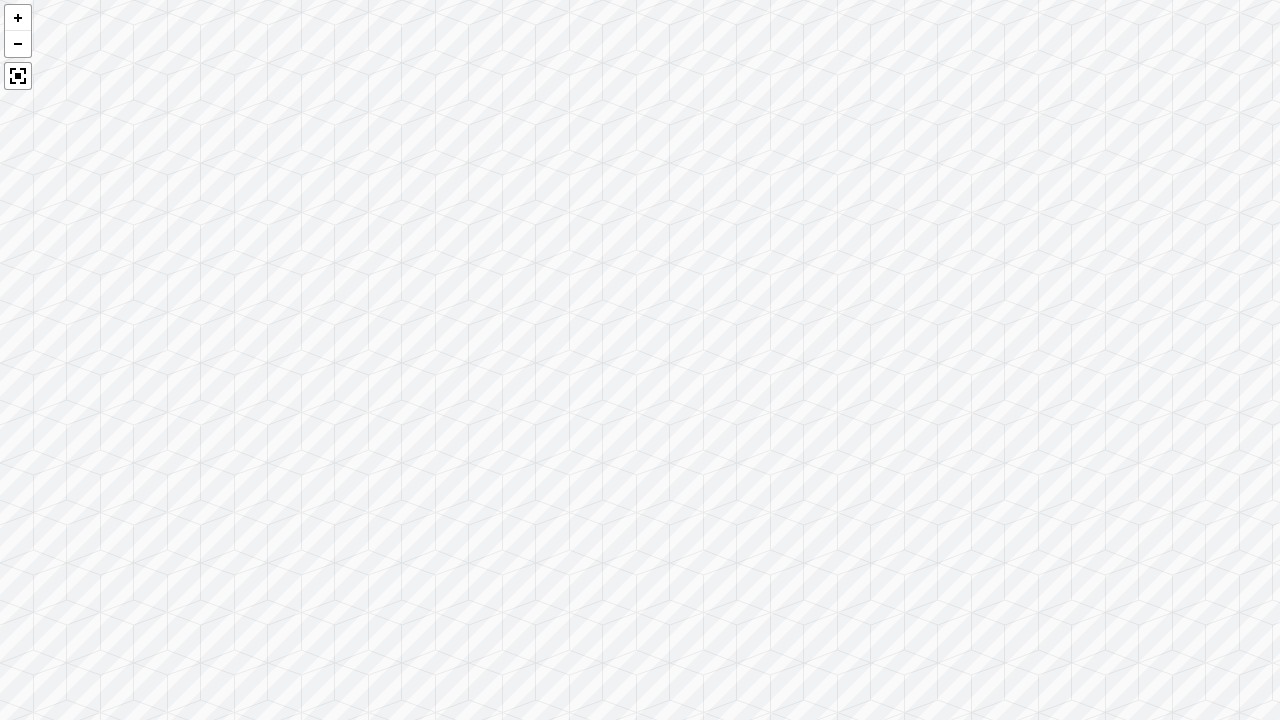 drag, startPoint x: 697, startPoint y: 450, endPoint x: 622, endPoint y: 441, distance: 75.53807 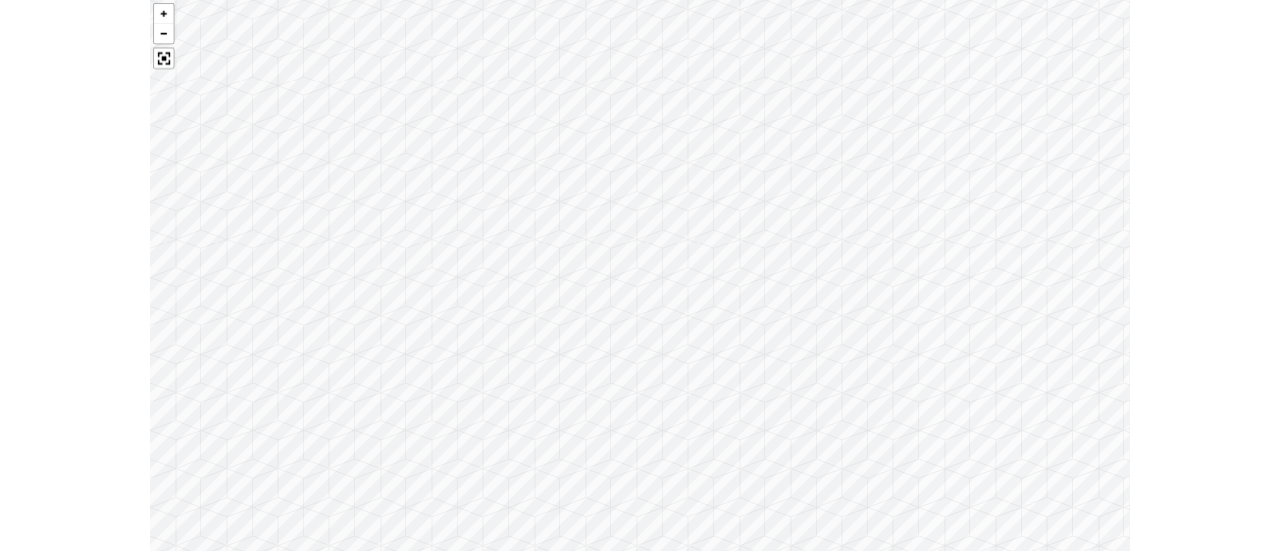 scroll, scrollTop: 6564, scrollLeft: 0, axis: vertical 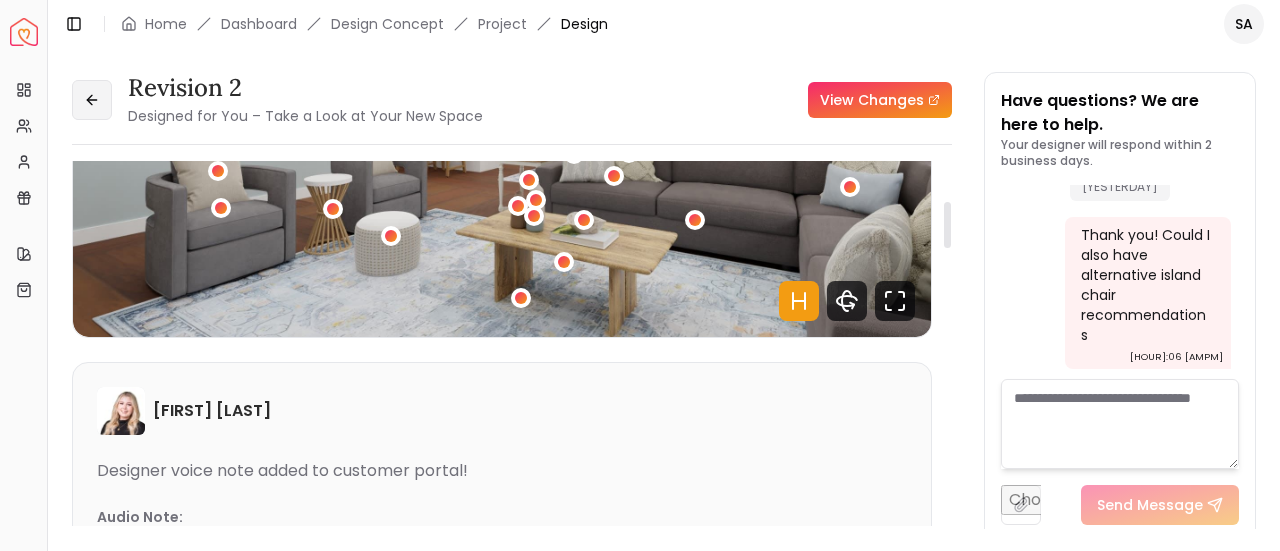 click at bounding box center (92, 100) 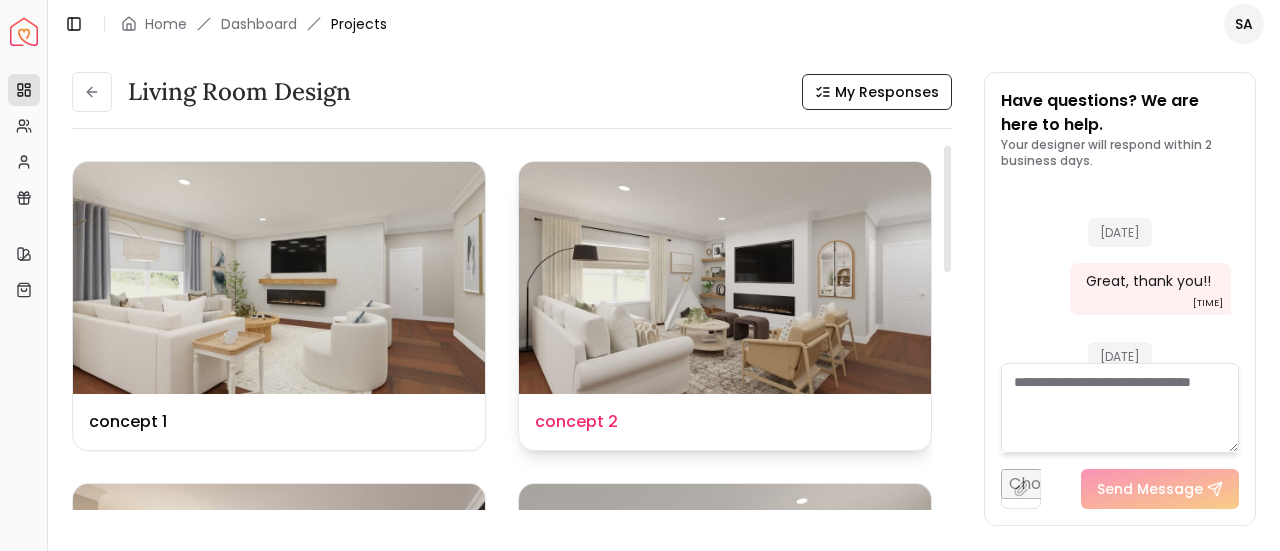 scroll, scrollTop: 6580, scrollLeft: 0, axis: vertical 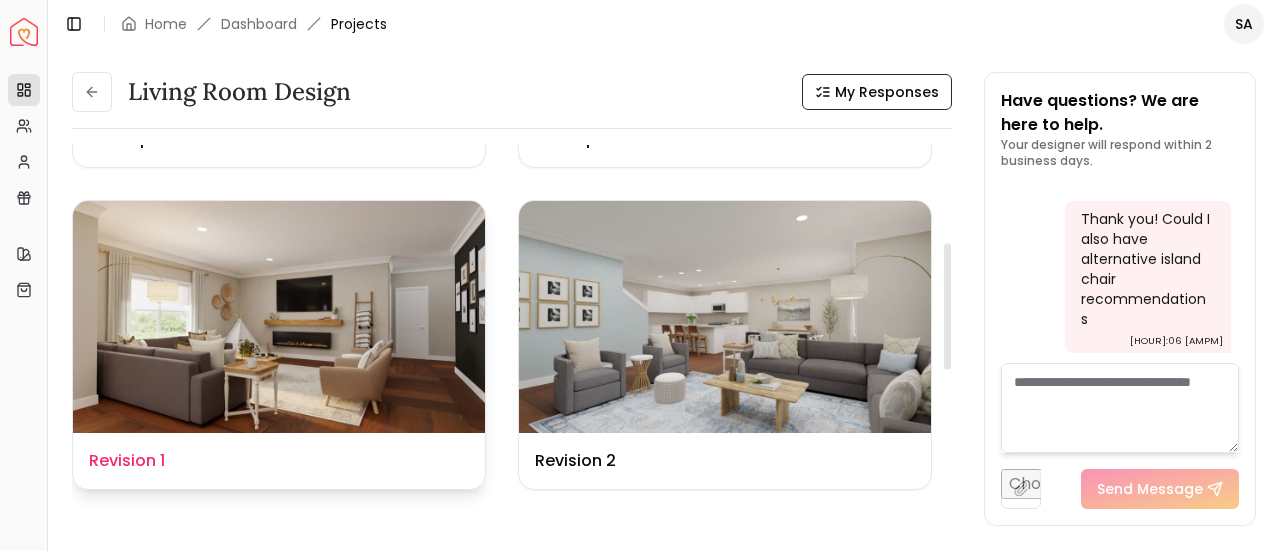 click at bounding box center [279, 317] 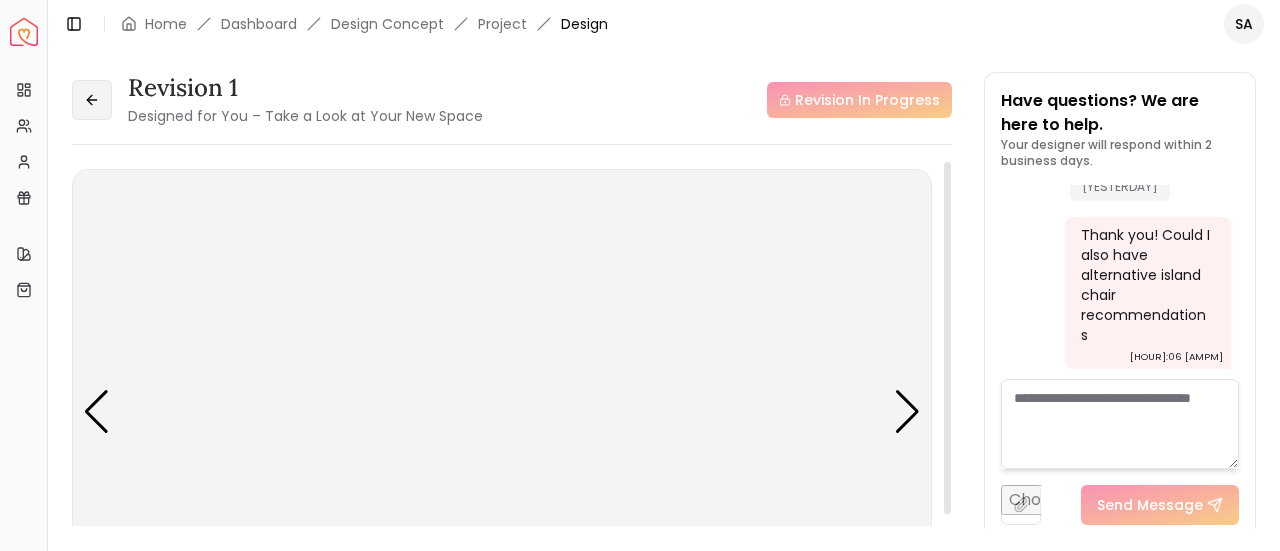 scroll, scrollTop: 6564, scrollLeft: 0, axis: vertical 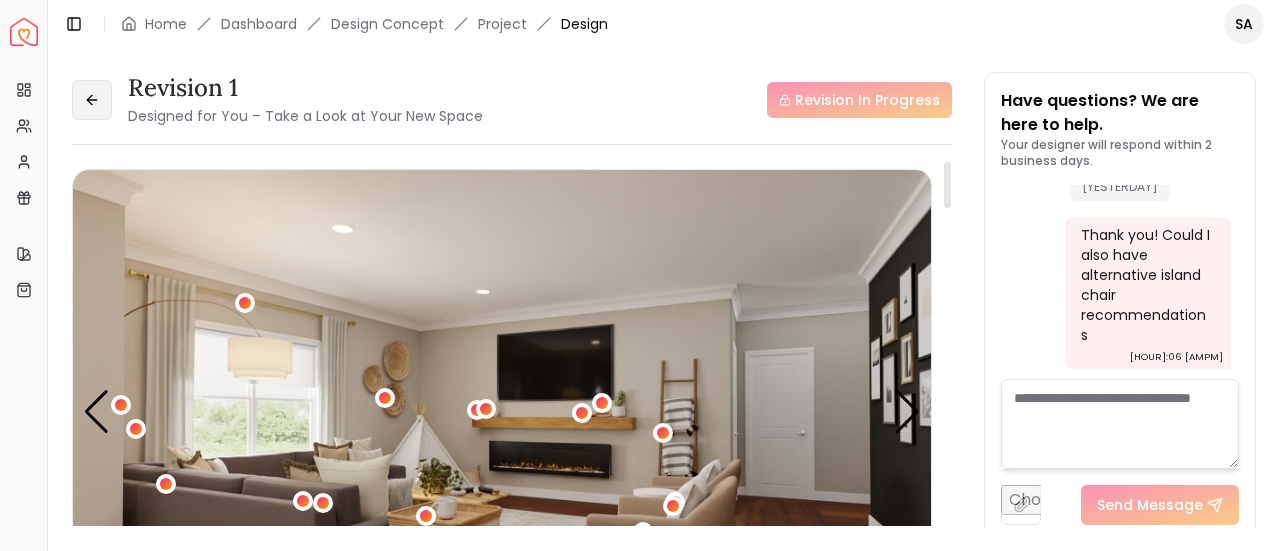 click 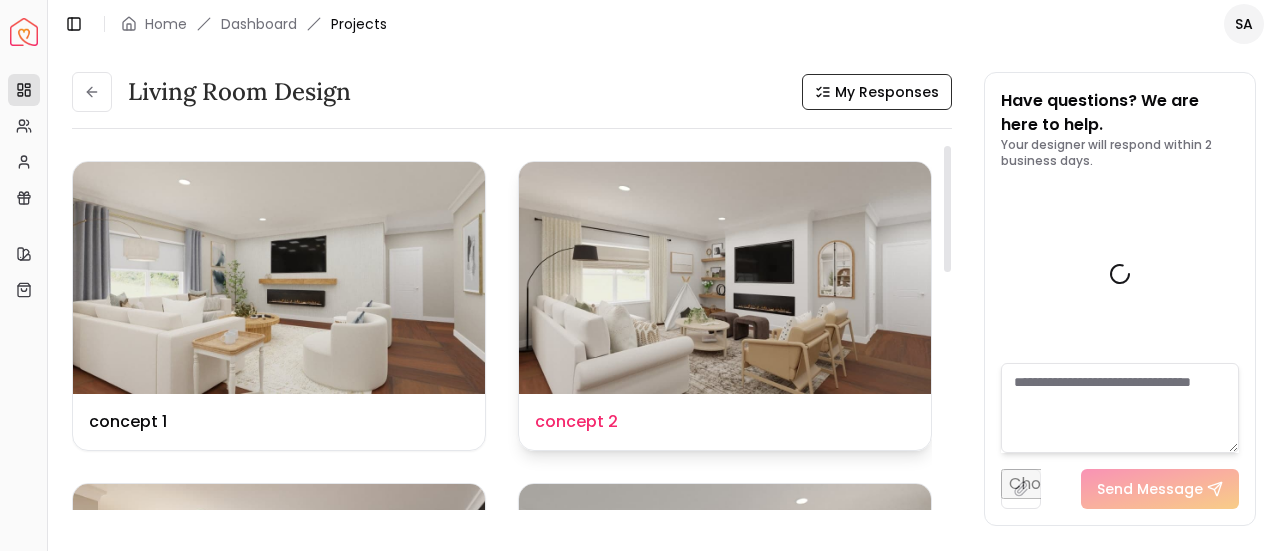 scroll, scrollTop: 6580, scrollLeft: 0, axis: vertical 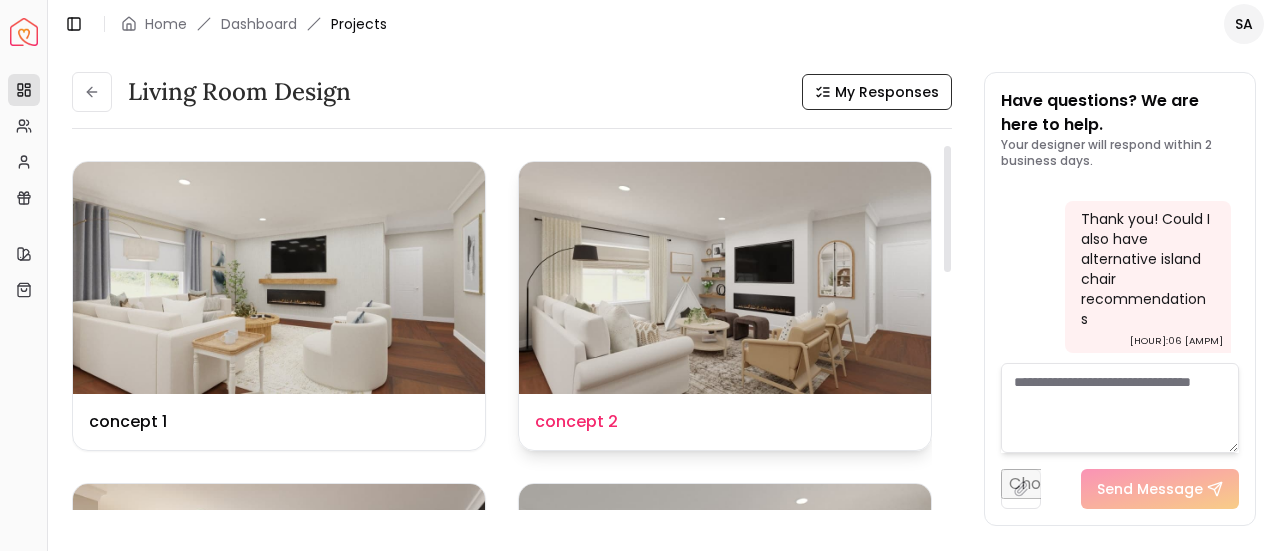 click at bounding box center (725, 278) 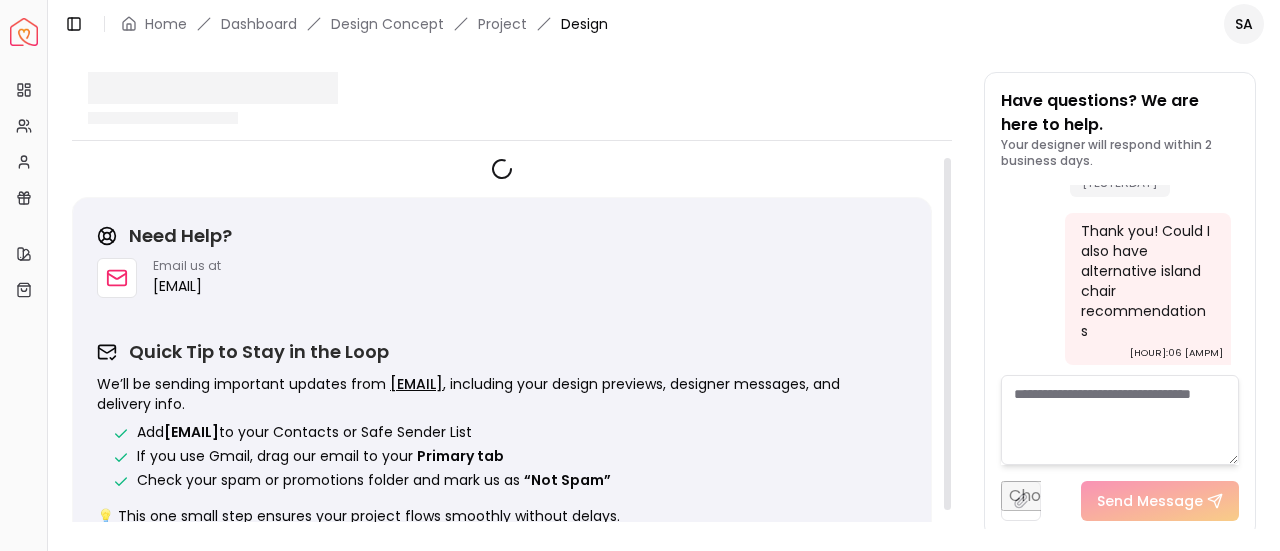 scroll, scrollTop: 6564, scrollLeft: 0, axis: vertical 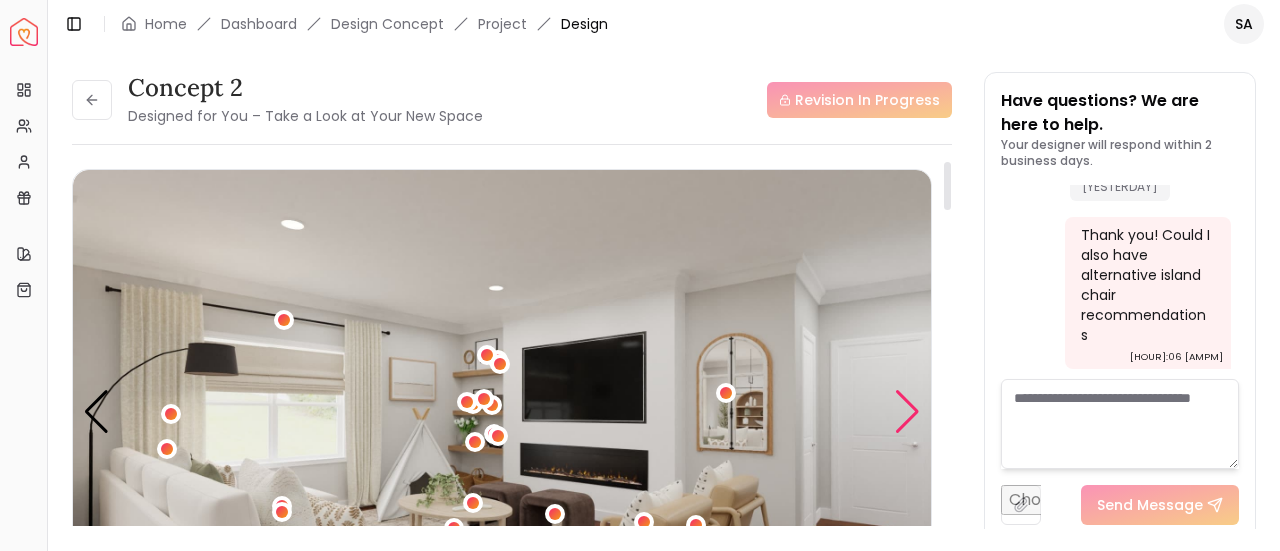 click at bounding box center [907, 412] 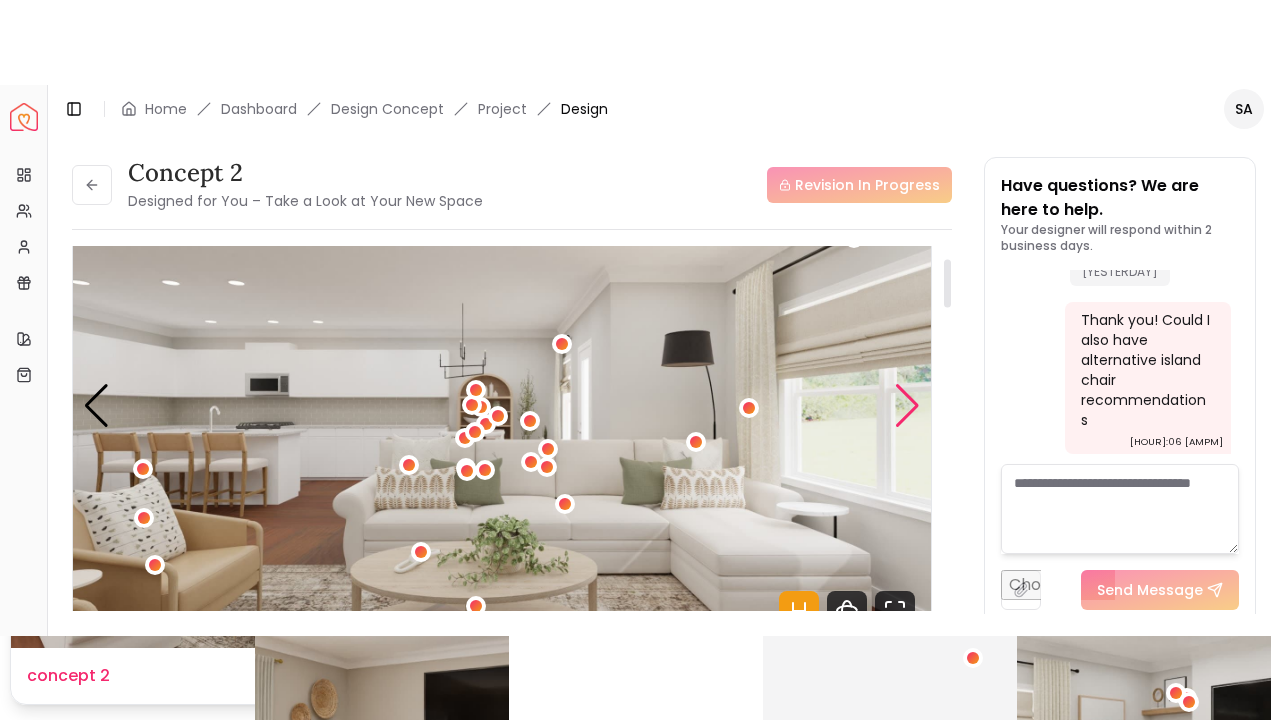 scroll, scrollTop: 90, scrollLeft: 0, axis: vertical 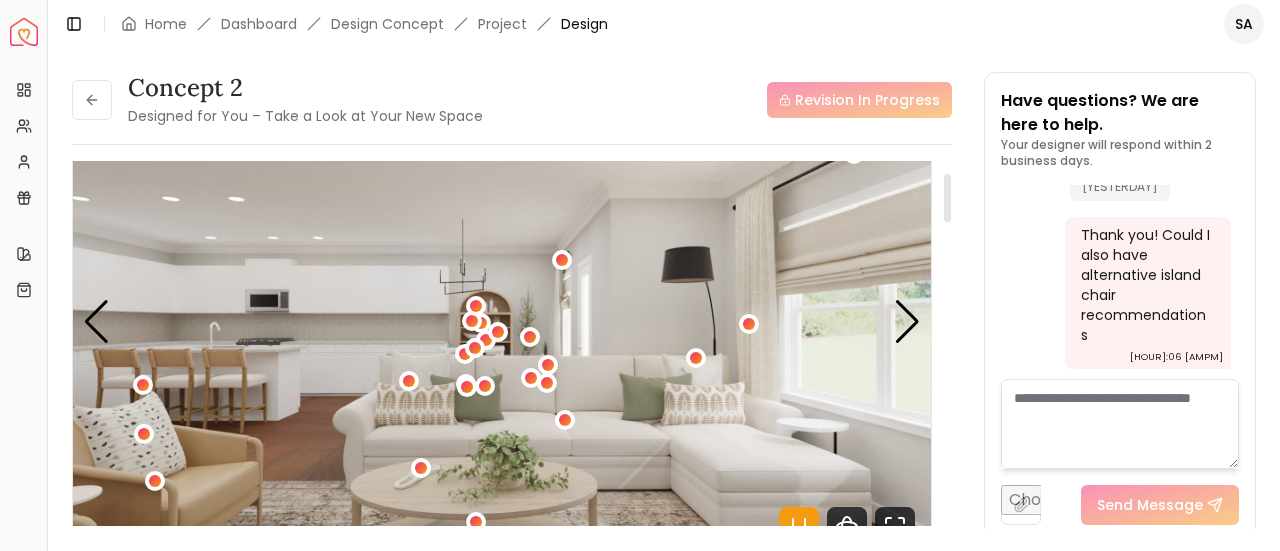 click at bounding box center [502, 321] 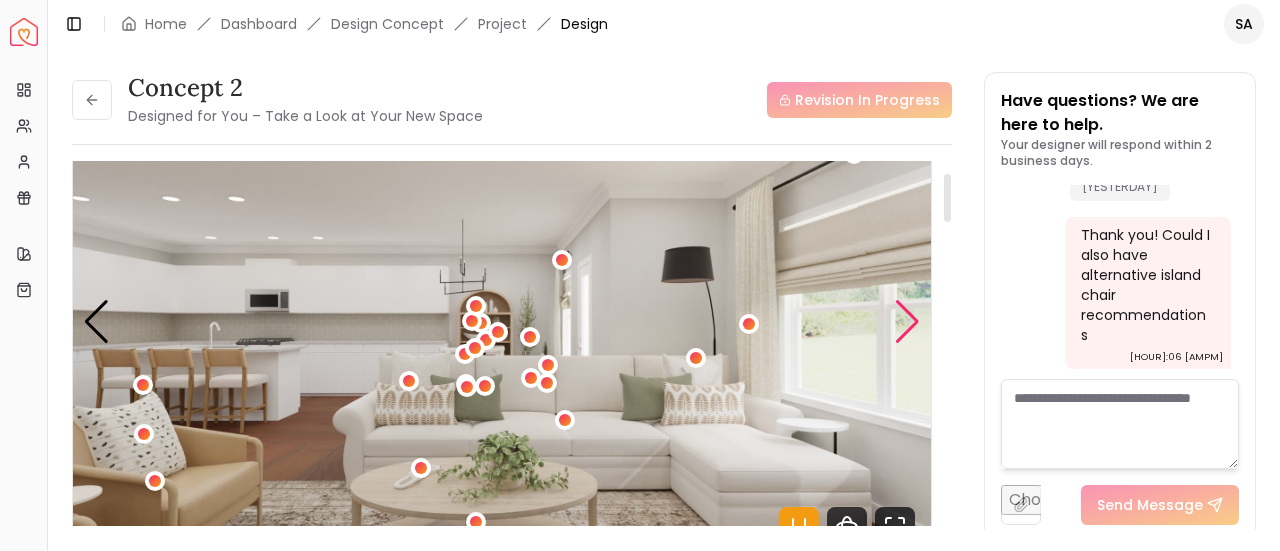click at bounding box center [907, 322] 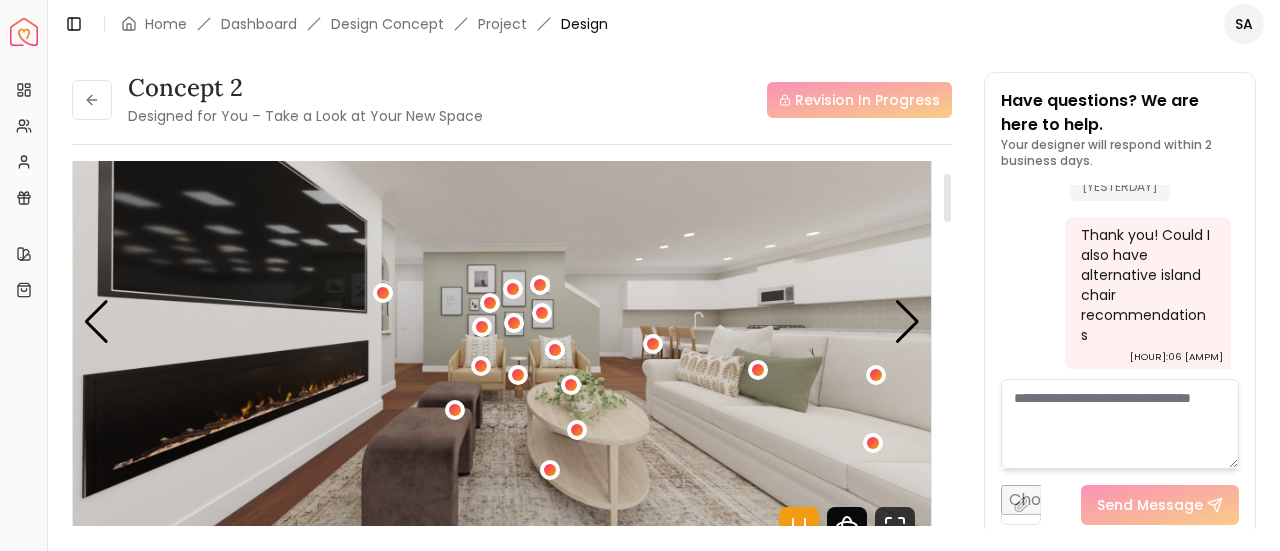 click 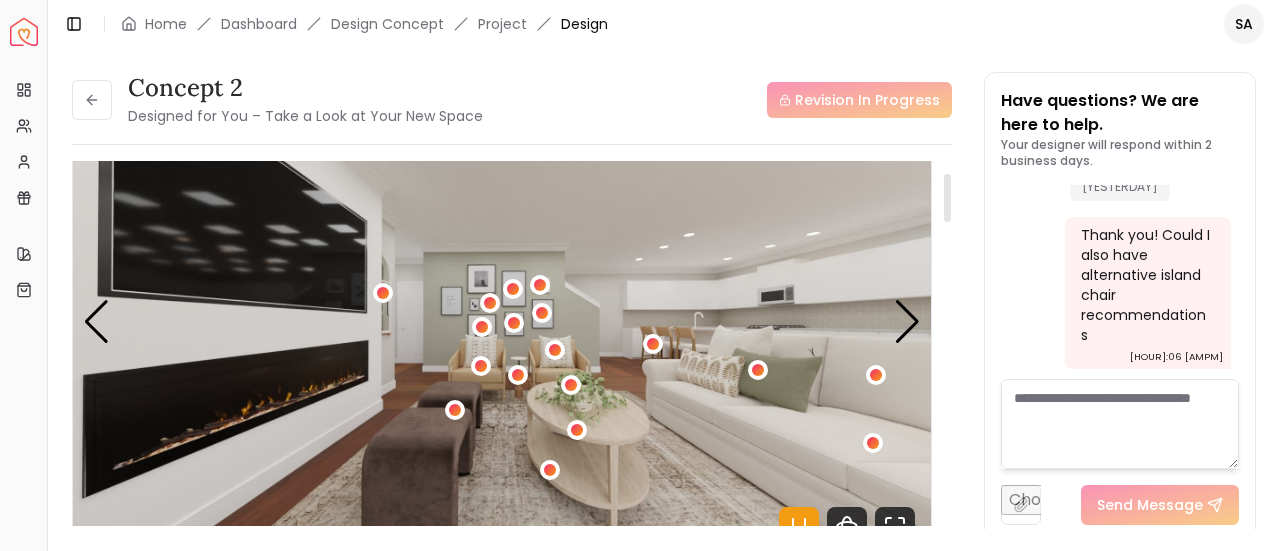 scroll, scrollTop: 6396, scrollLeft: 0, axis: vertical 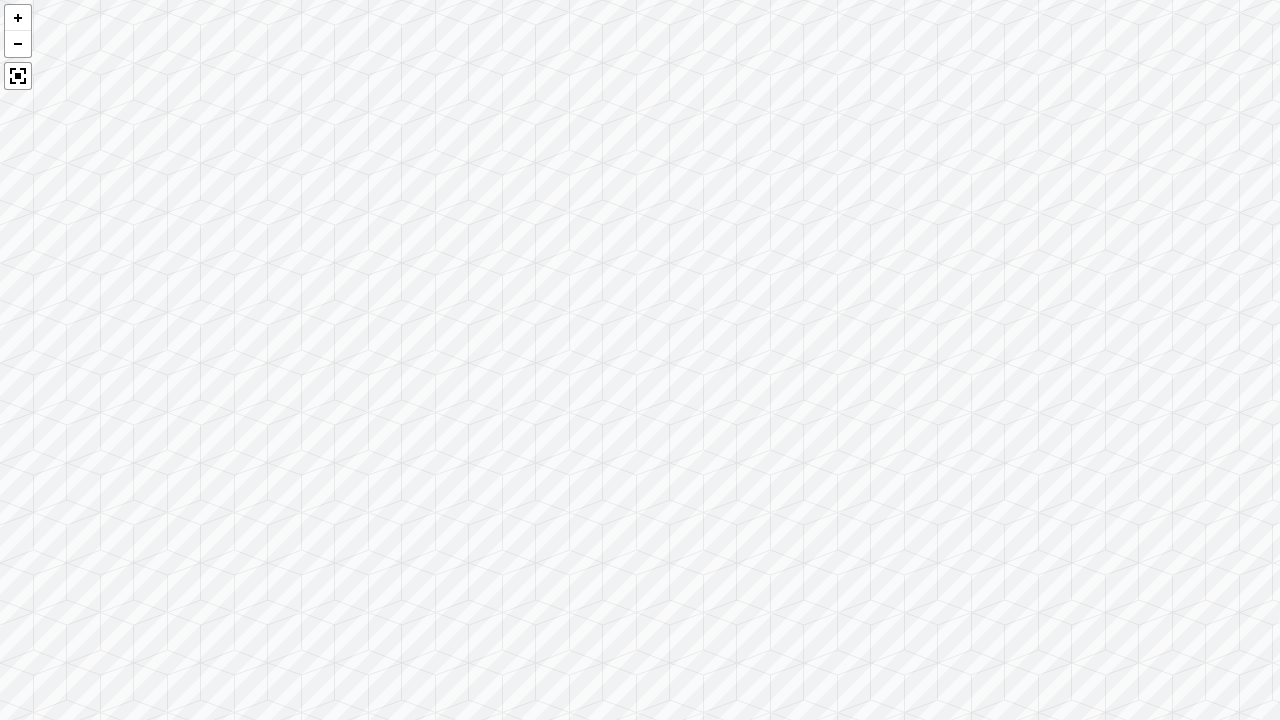 drag, startPoint x: 657, startPoint y: 499, endPoint x: 456, endPoint y: 445, distance: 208.12737 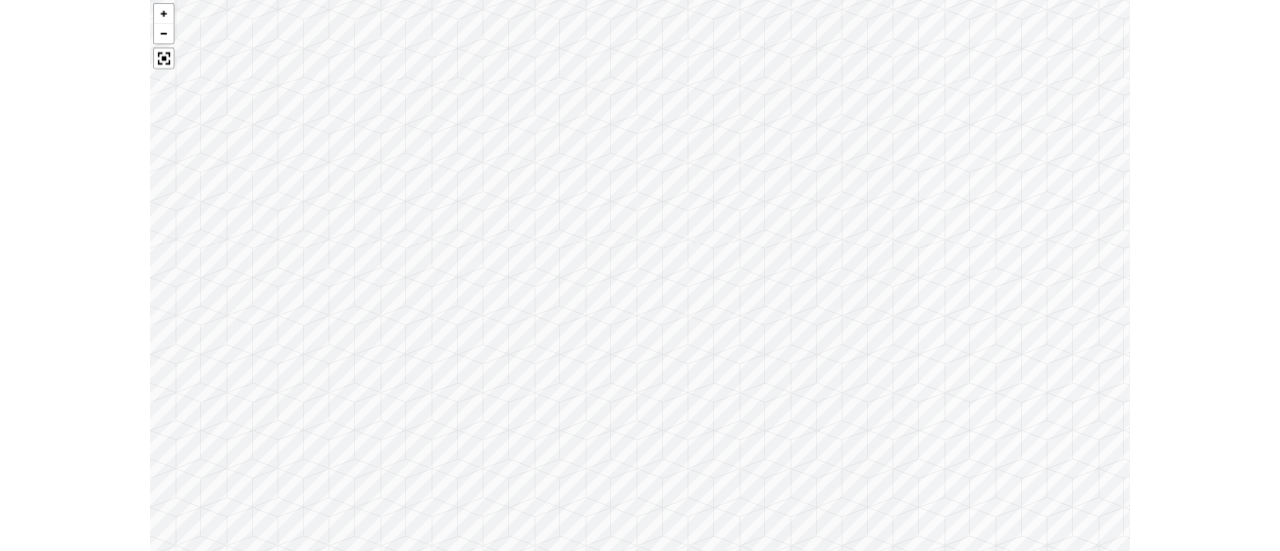 scroll, scrollTop: 6564, scrollLeft: 0, axis: vertical 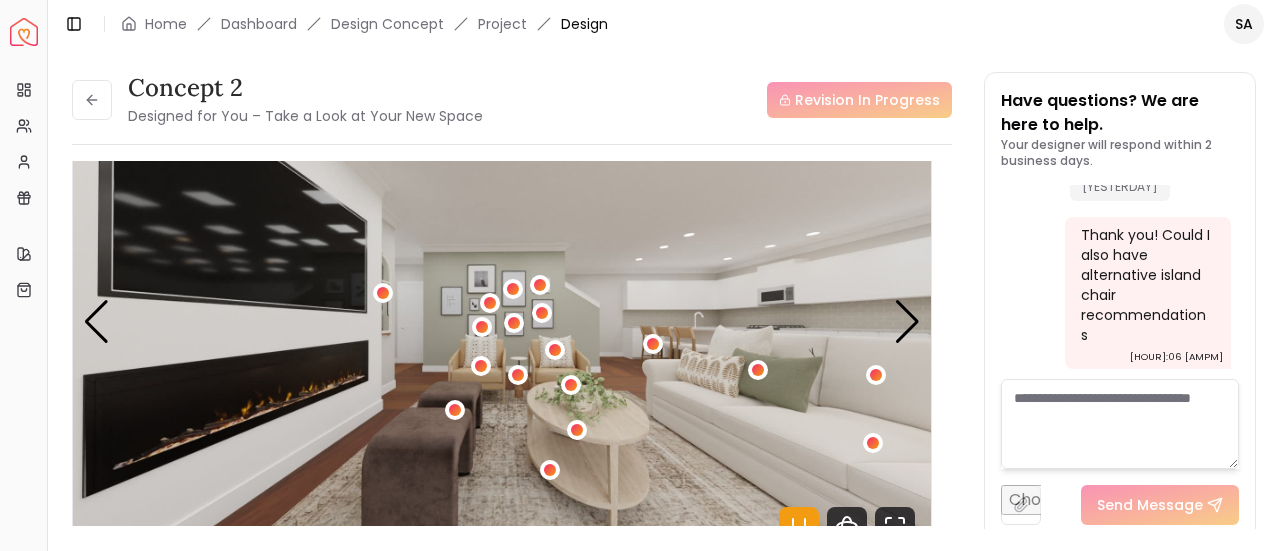 click on "concept 2 Designed for You – Take a Look at Your New Space" at bounding box center [277, 100] 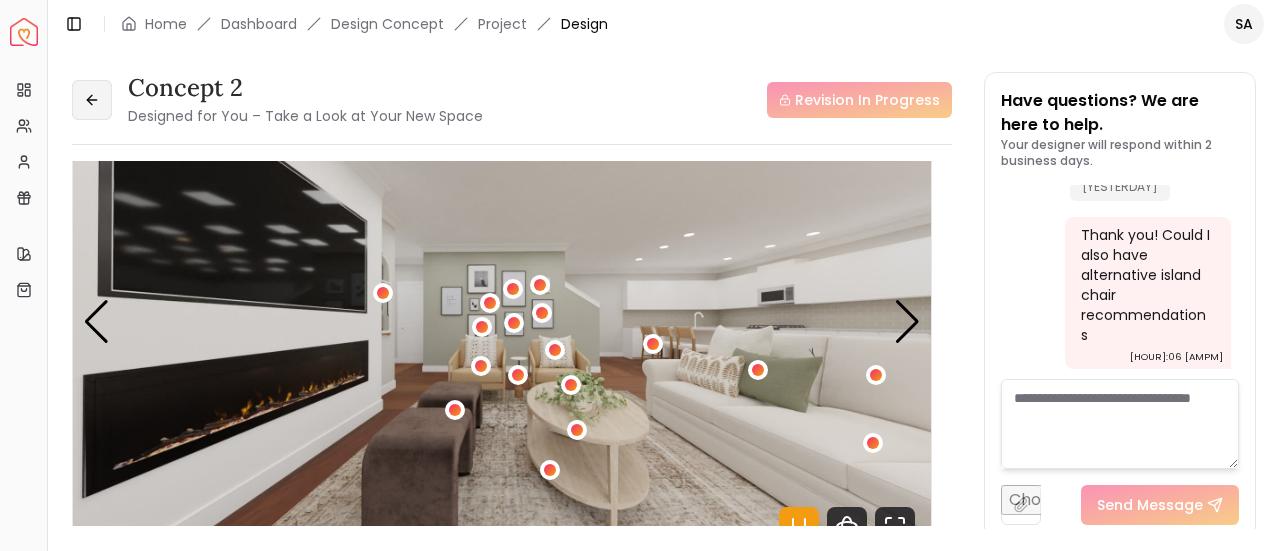 click at bounding box center (92, 100) 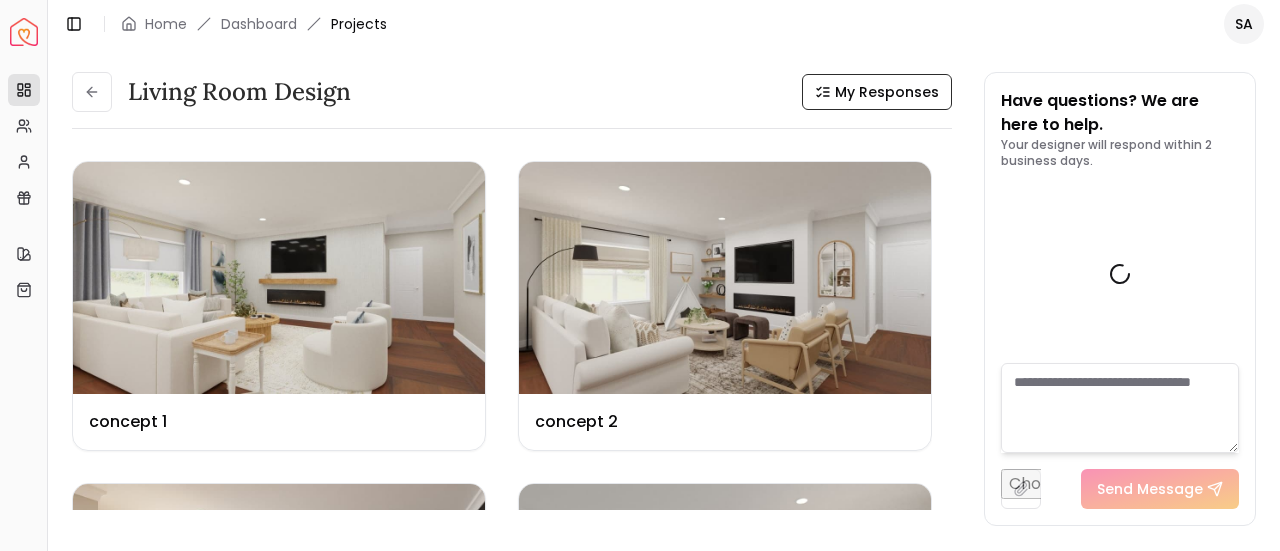 scroll, scrollTop: 6580, scrollLeft: 0, axis: vertical 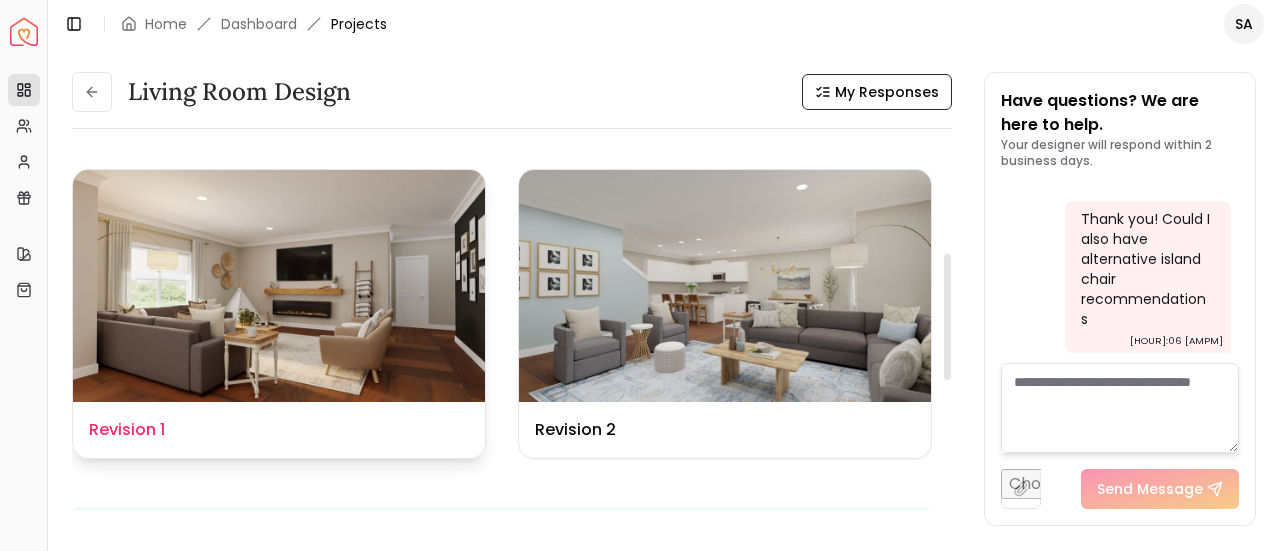 click at bounding box center (279, 286) 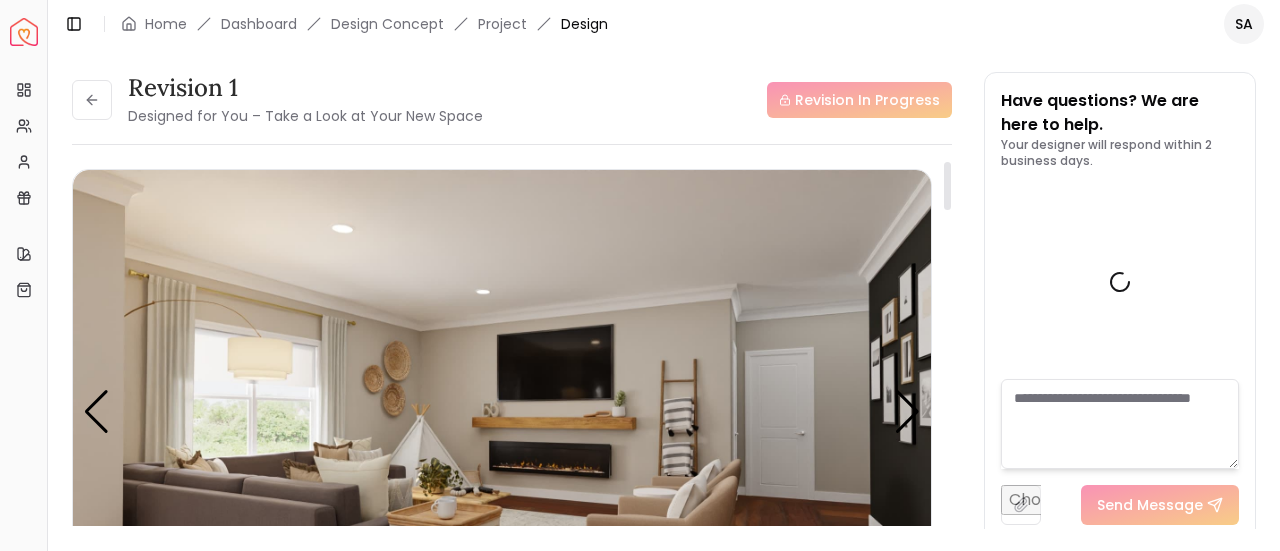 scroll, scrollTop: 6564, scrollLeft: 0, axis: vertical 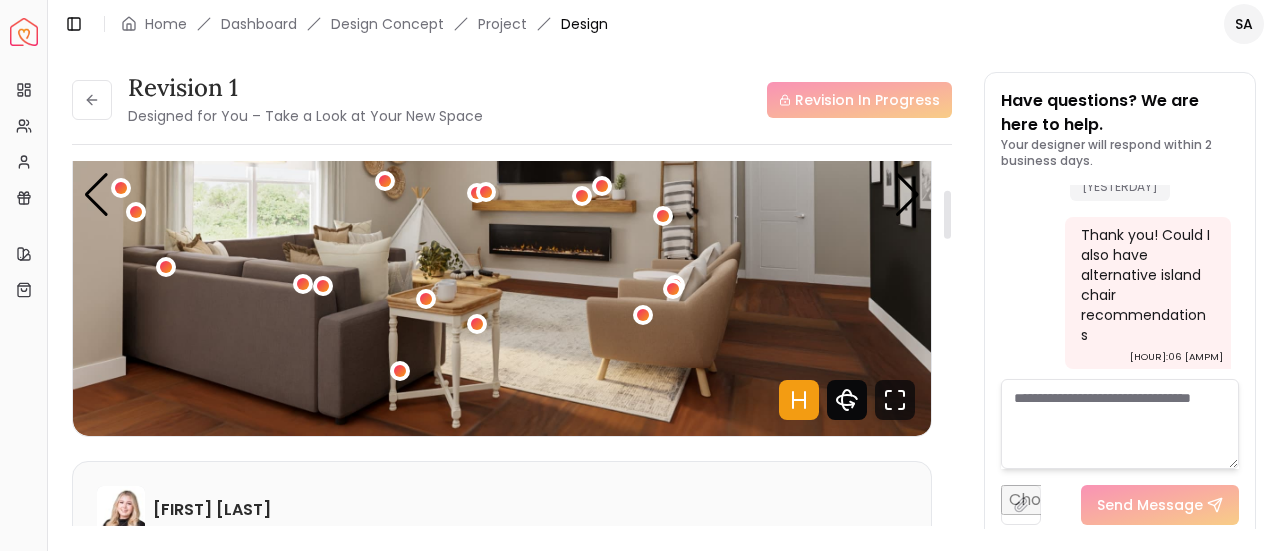 click 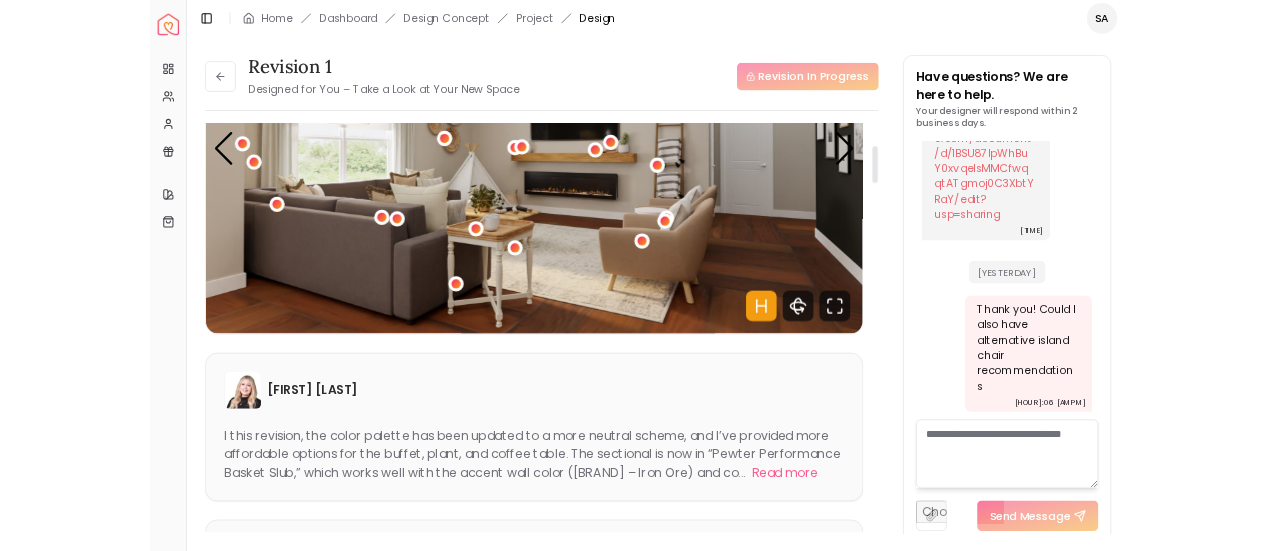 scroll, scrollTop: 6396, scrollLeft: 0, axis: vertical 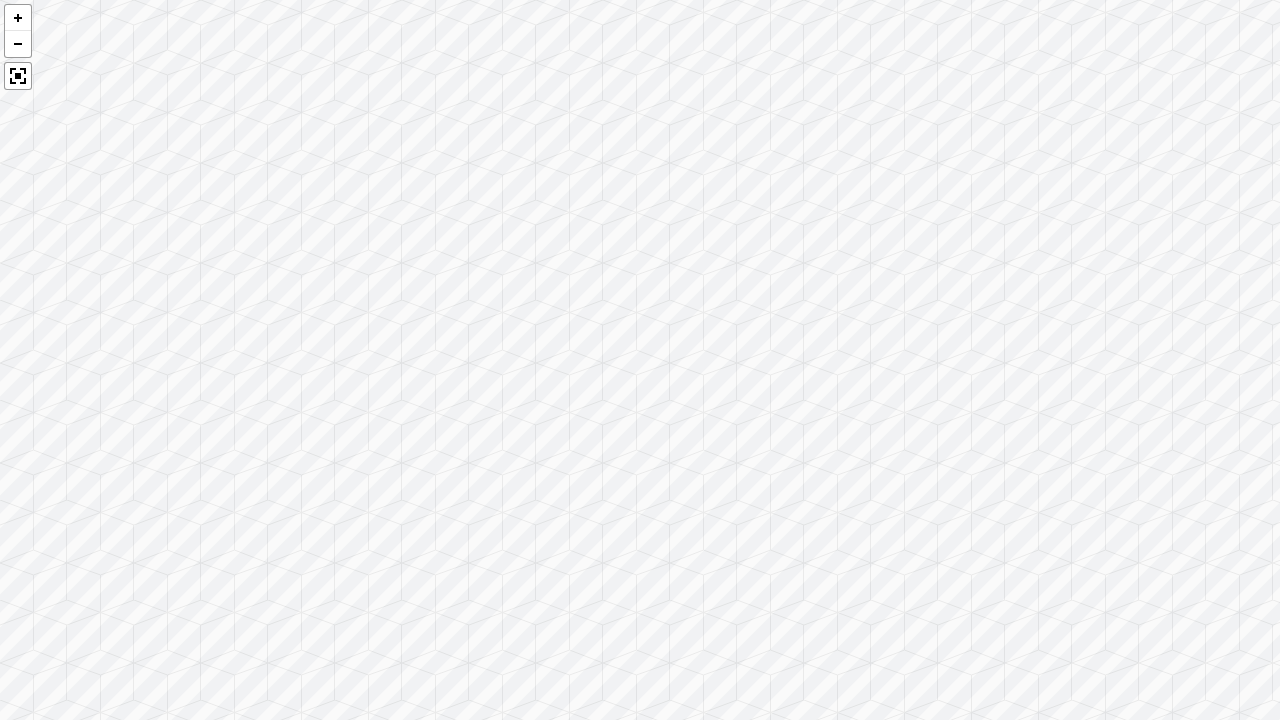 drag, startPoint x: 874, startPoint y: 520, endPoint x: 374, endPoint y: 469, distance: 502.59427 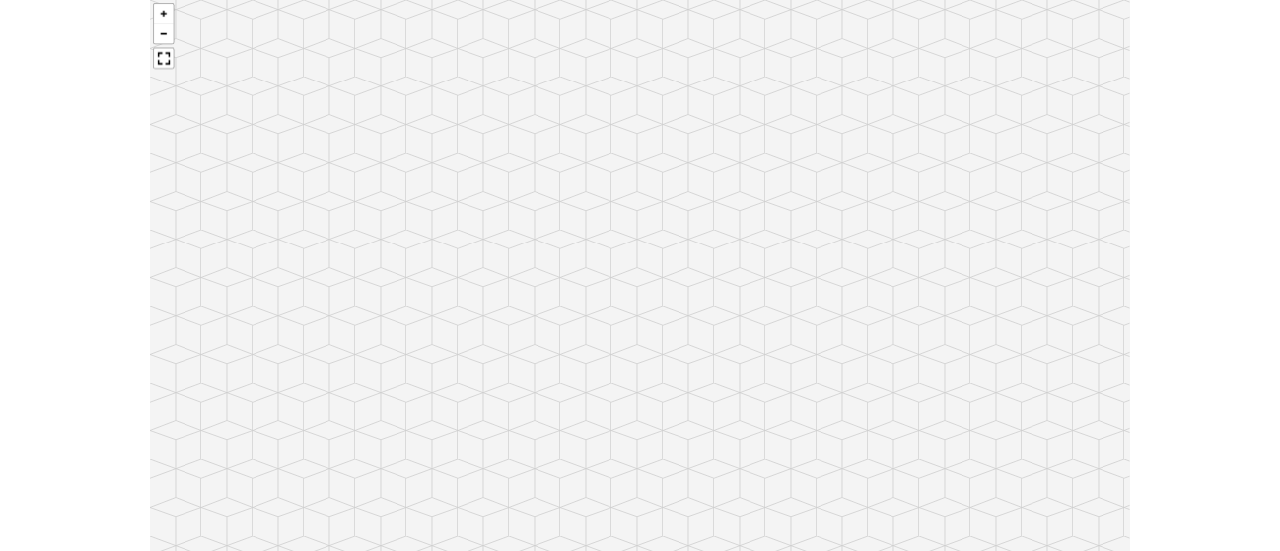 scroll, scrollTop: 6564, scrollLeft: 0, axis: vertical 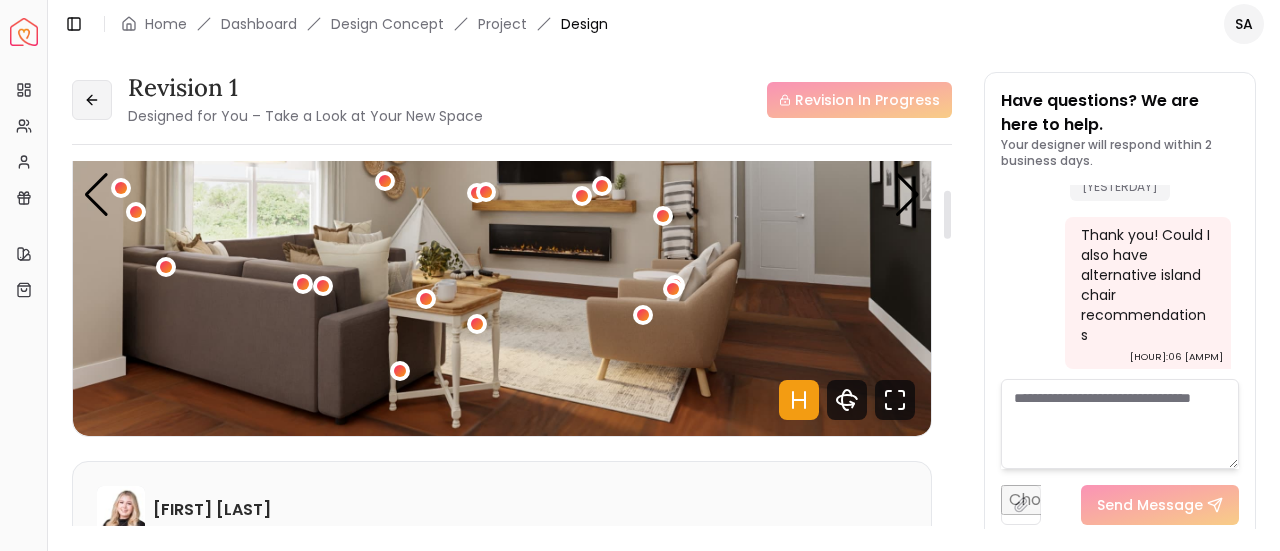 click 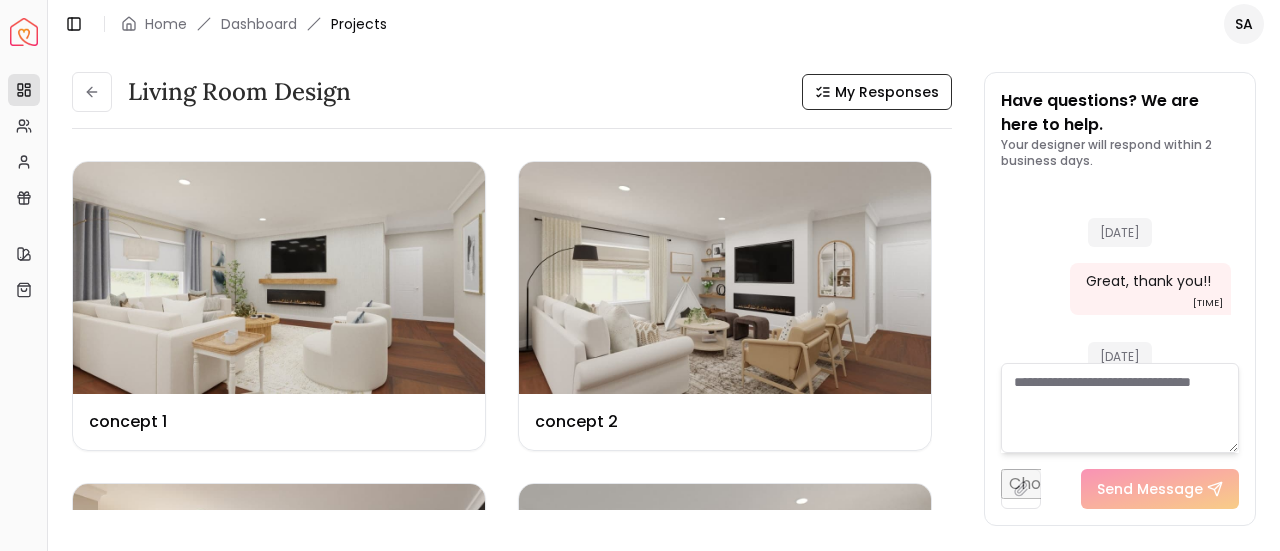scroll, scrollTop: 6580, scrollLeft: 0, axis: vertical 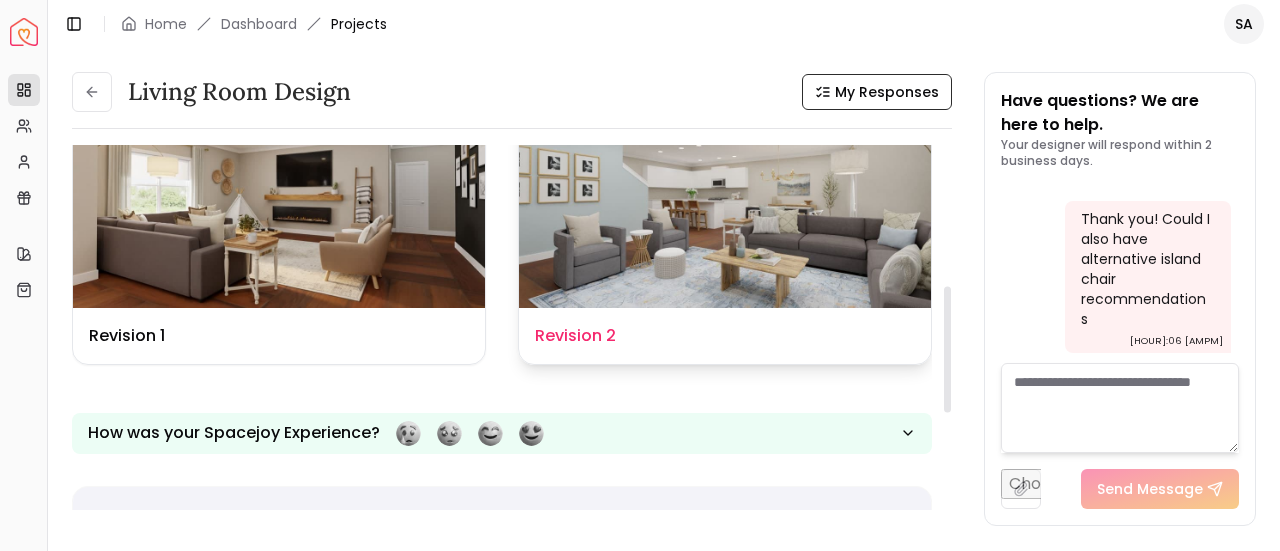 click at bounding box center (725, 192) 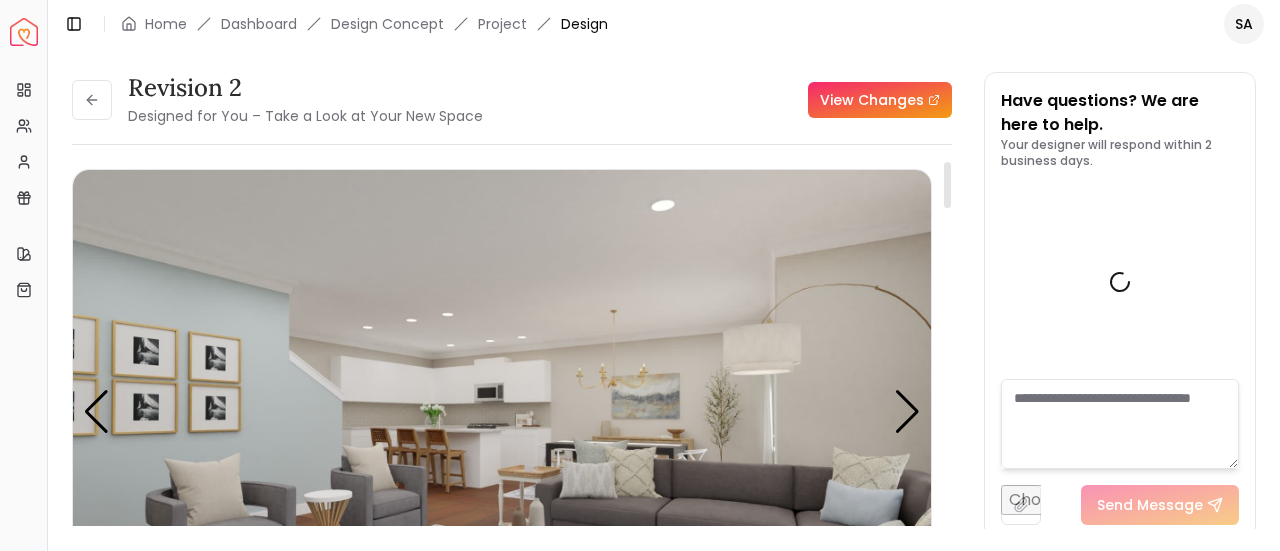 scroll, scrollTop: 6564, scrollLeft: 0, axis: vertical 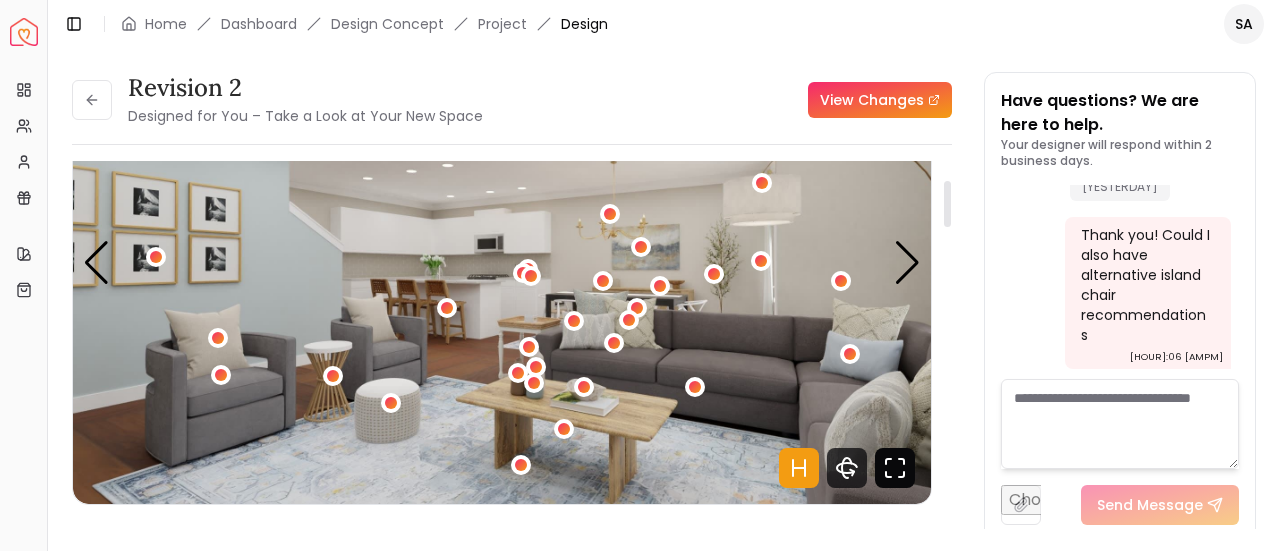 click 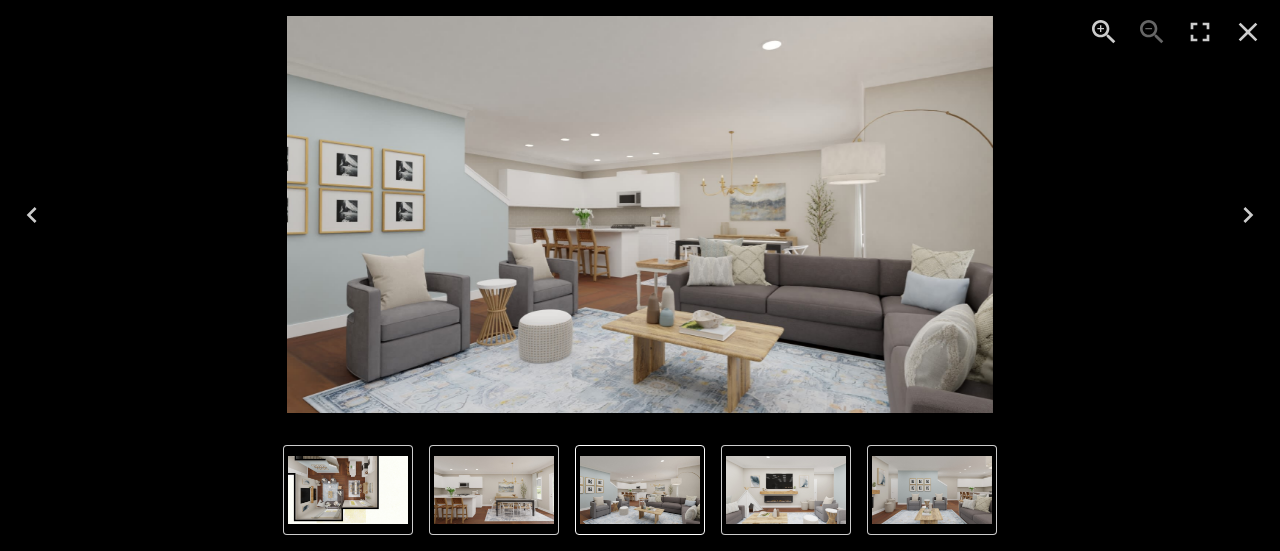 click at bounding box center (640, 490) 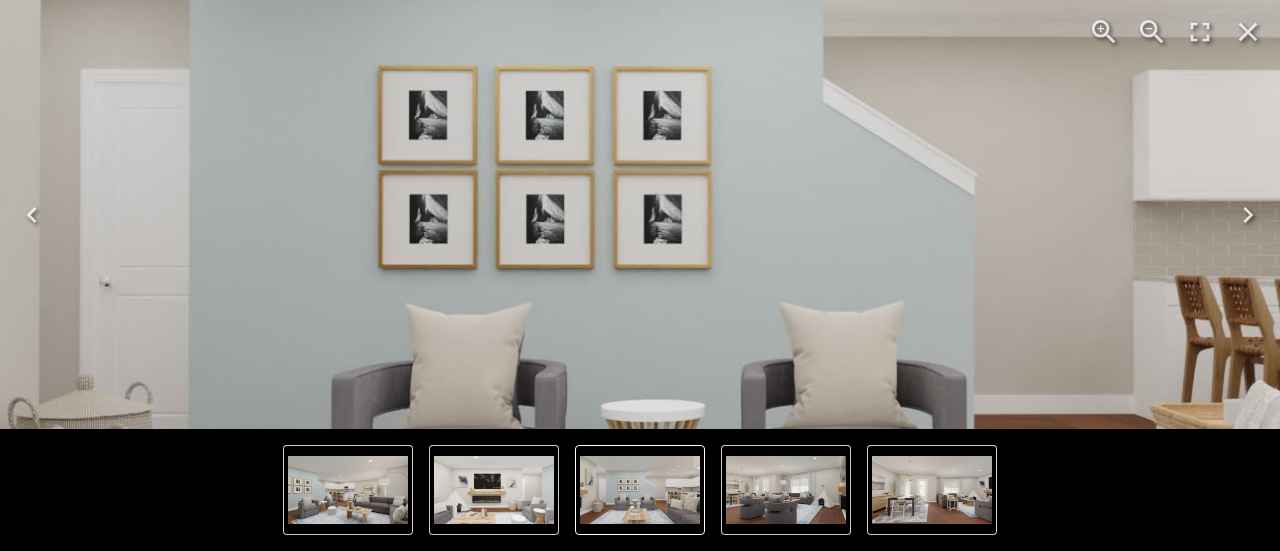 drag, startPoint x: 545, startPoint y: 120, endPoint x: 560, endPoint y: 213, distance: 94.20191 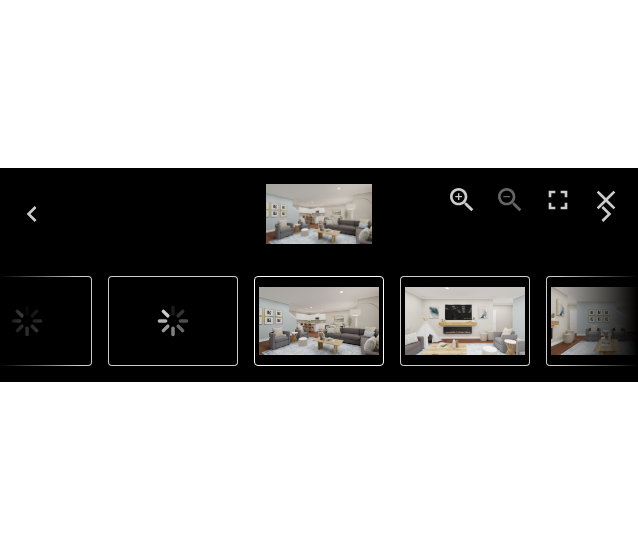 scroll, scrollTop: 336, scrollLeft: 0, axis: vertical 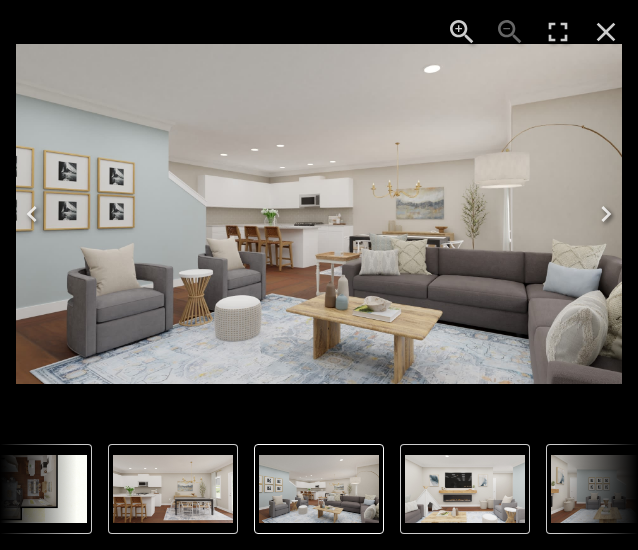 click at bounding box center [611, 489] 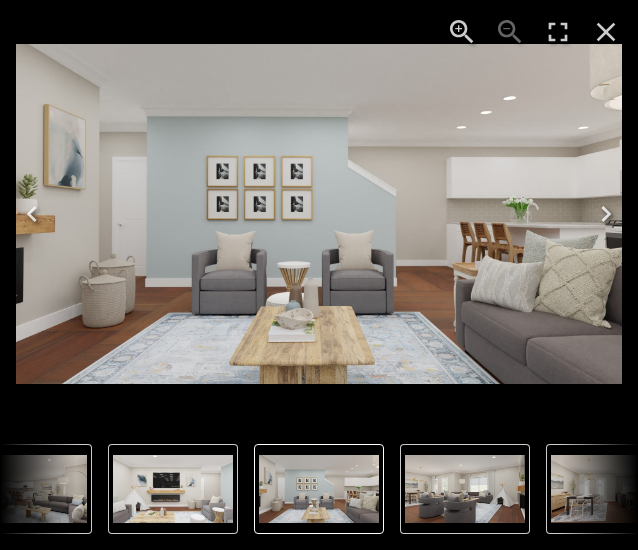 click 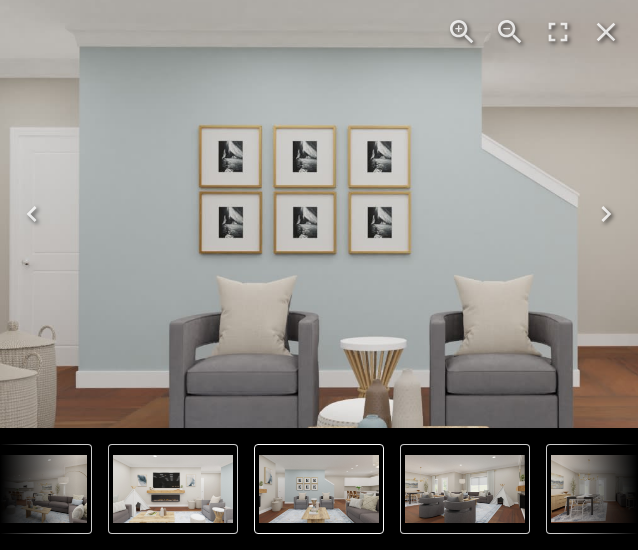 drag, startPoint x: 243, startPoint y: 212, endPoint x: 349, endPoint y: 240, distance: 109.63576 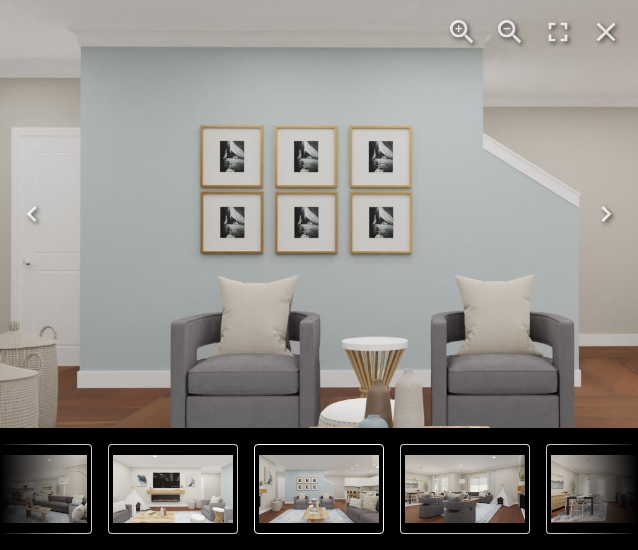 click 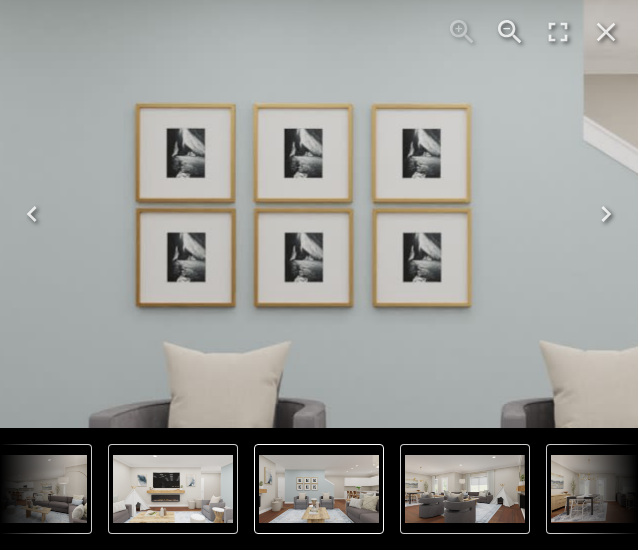 drag, startPoint x: 405, startPoint y: 78, endPoint x: 410, endPoint y: 109, distance: 31.400637 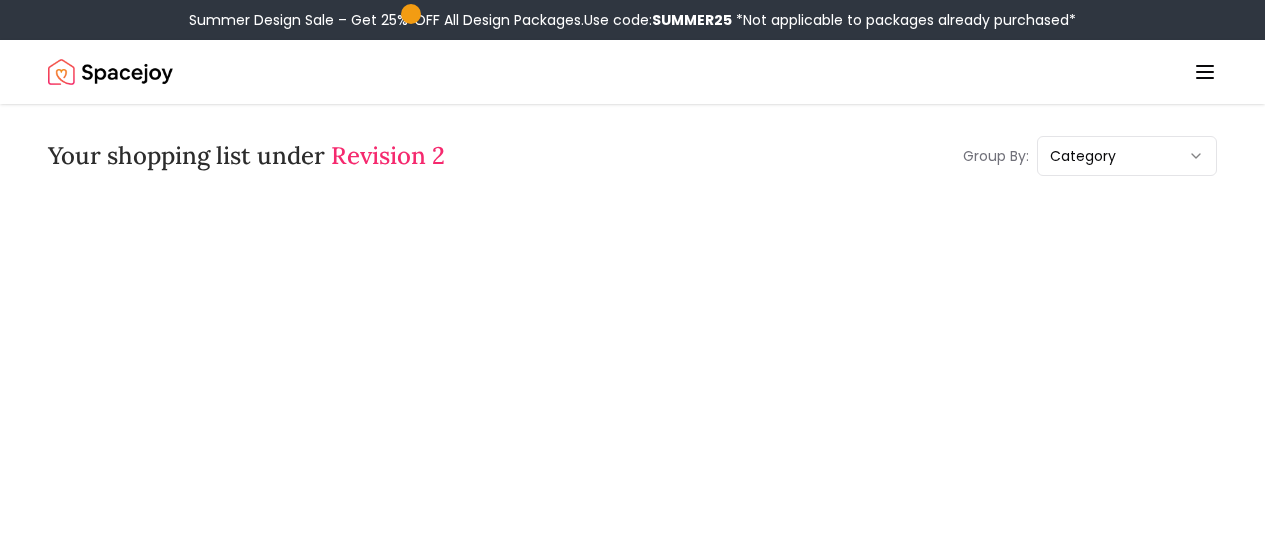 scroll, scrollTop: 0, scrollLeft: 0, axis: both 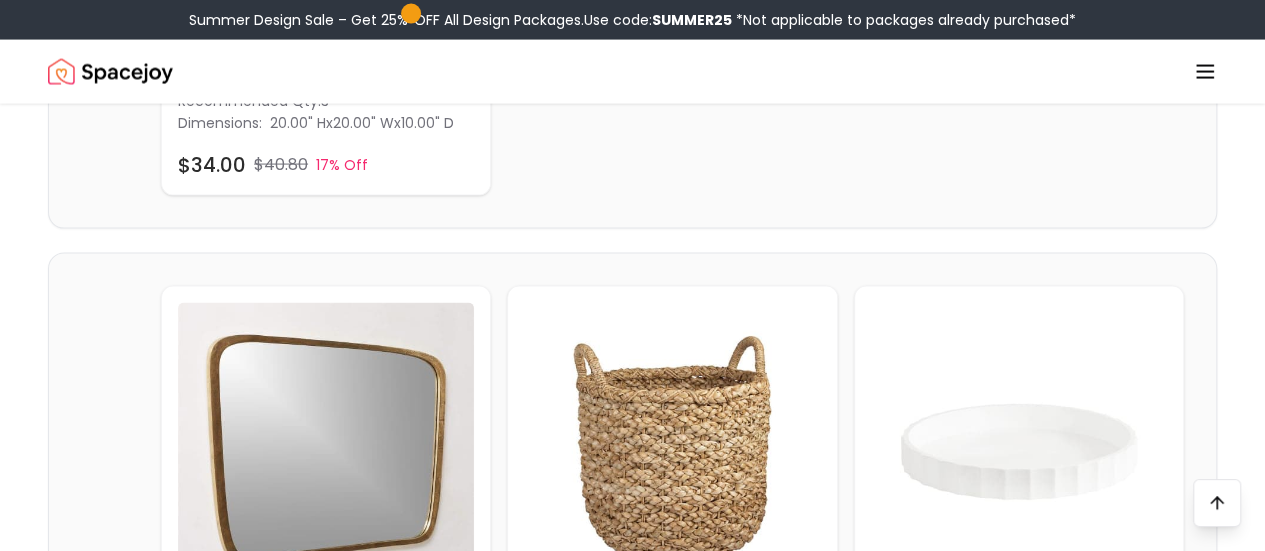 click on "Dimensions:  10.00"   H  x  7.50"   W  x  1.00"   D" at bounding box center (1019, 1186) 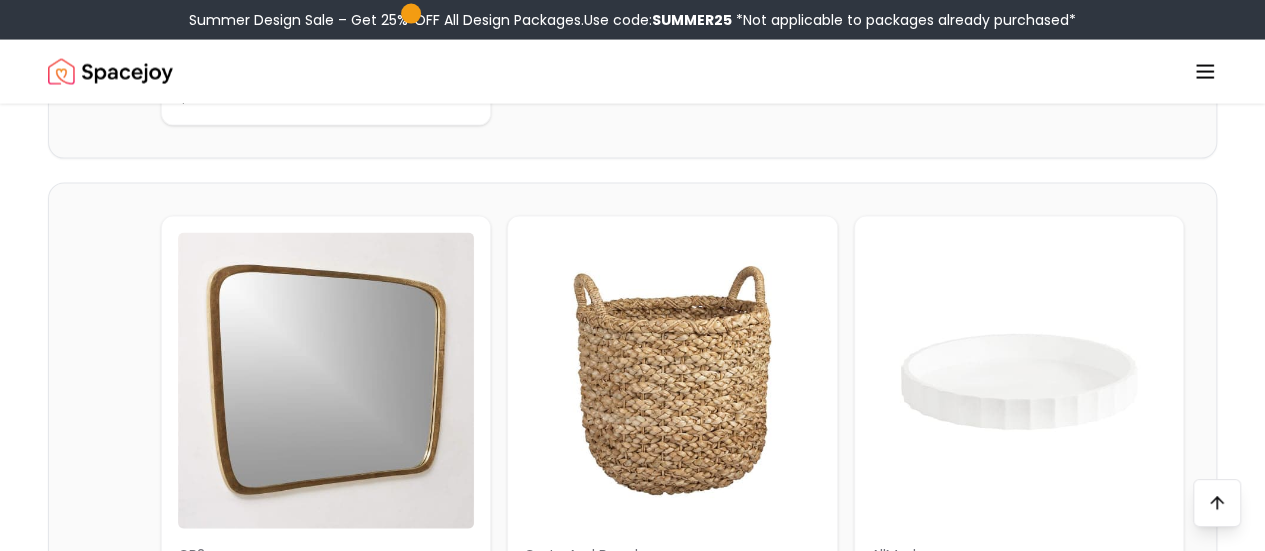 scroll, scrollTop: 2094, scrollLeft: 0, axis: vertical 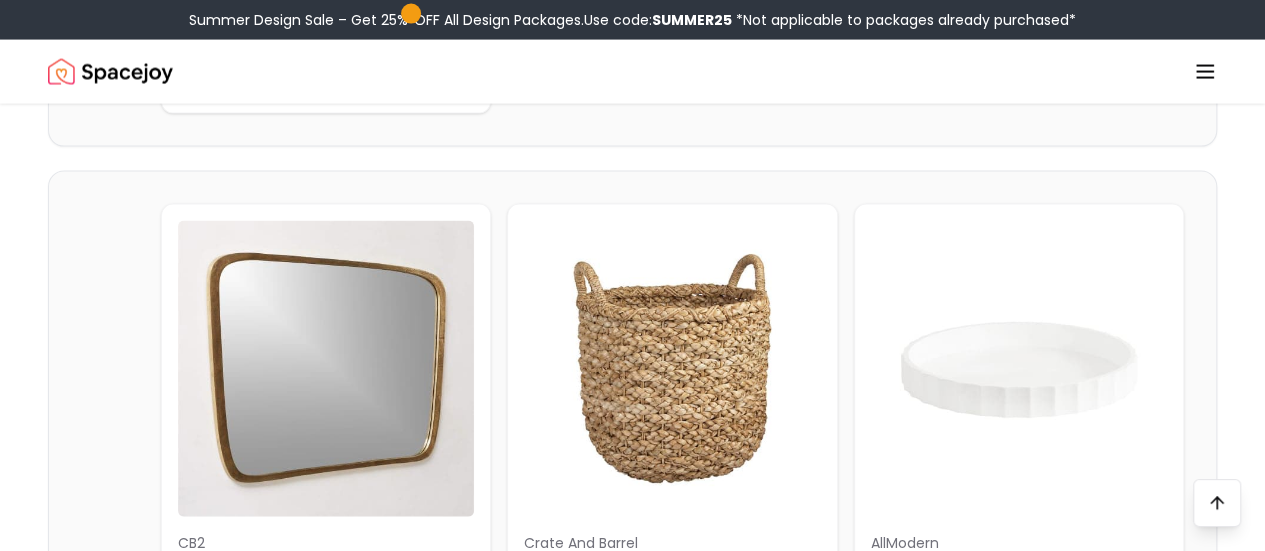 click on "Dimensions:  3.50"   H  x  5.50"   W  x  3.25"   D" at bounding box center (326, 1598) 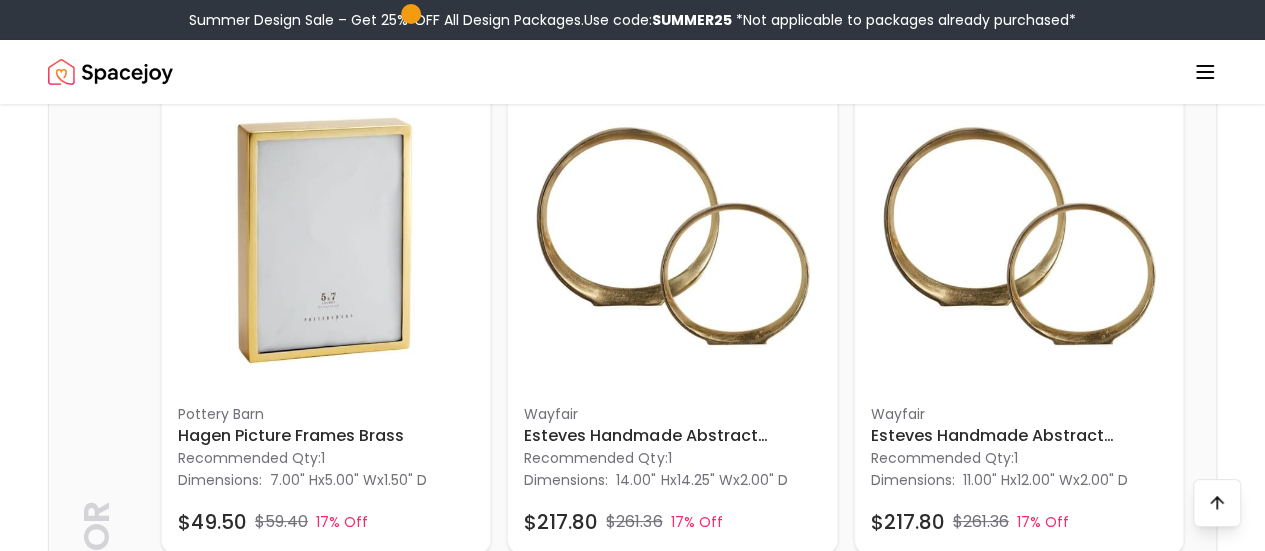 scroll, scrollTop: 3707, scrollLeft: 0, axis: vertical 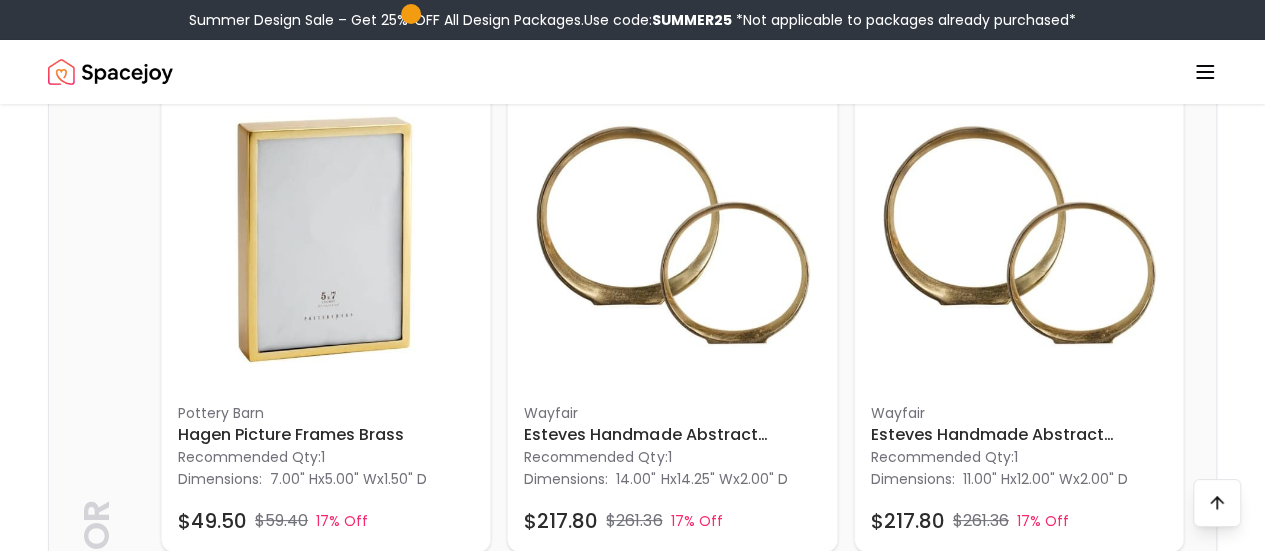 click on "Black Abstract Floral Minimalist Modern Print 2" at bounding box center [326, 2413] 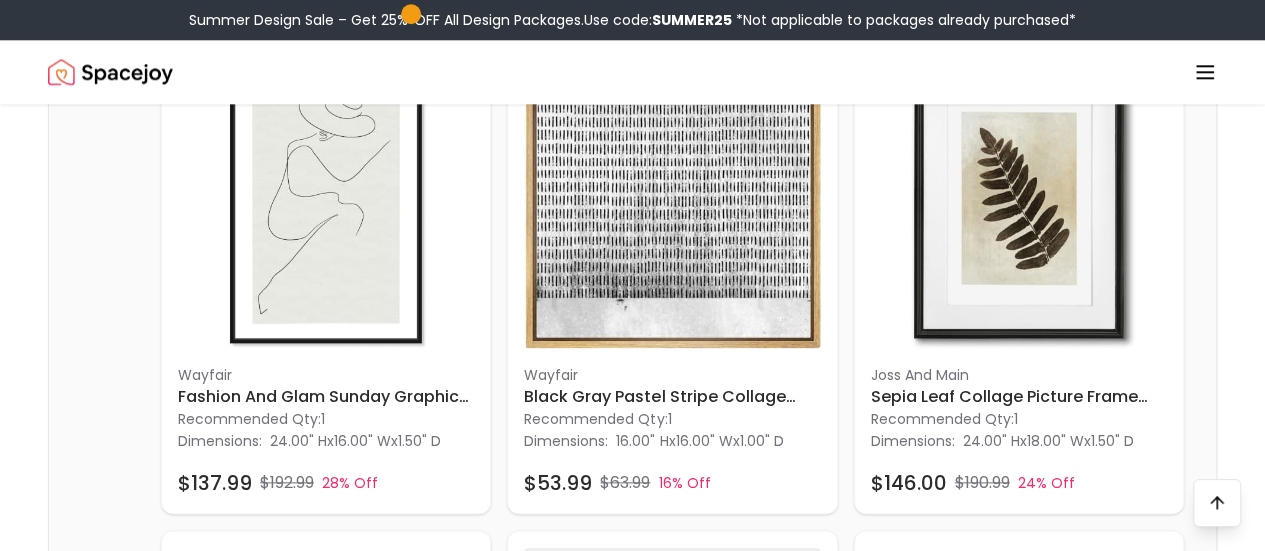 scroll, scrollTop: 4724, scrollLeft: 0, axis: vertical 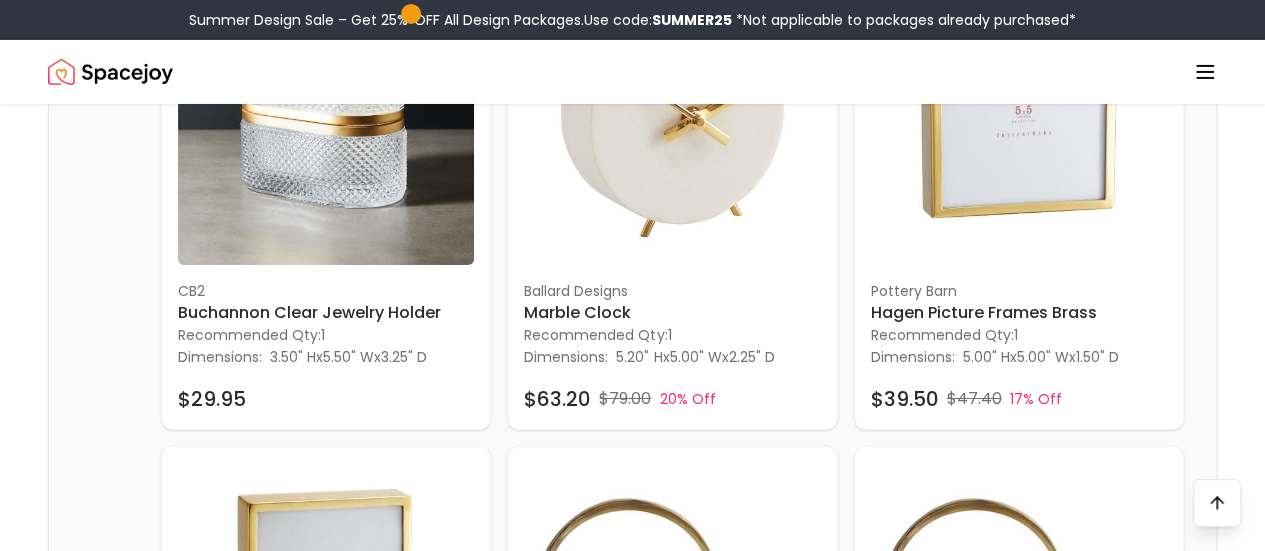 click at bounding box center (672, 2094) 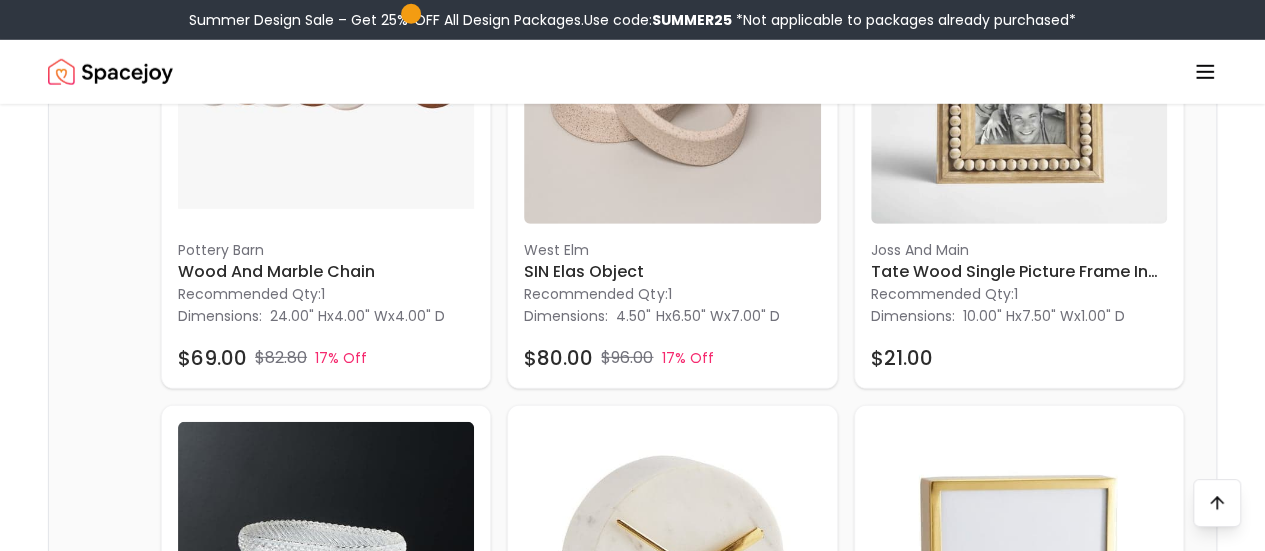 scroll, scrollTop: 2858, scrollLeft: 0, axis: vertical 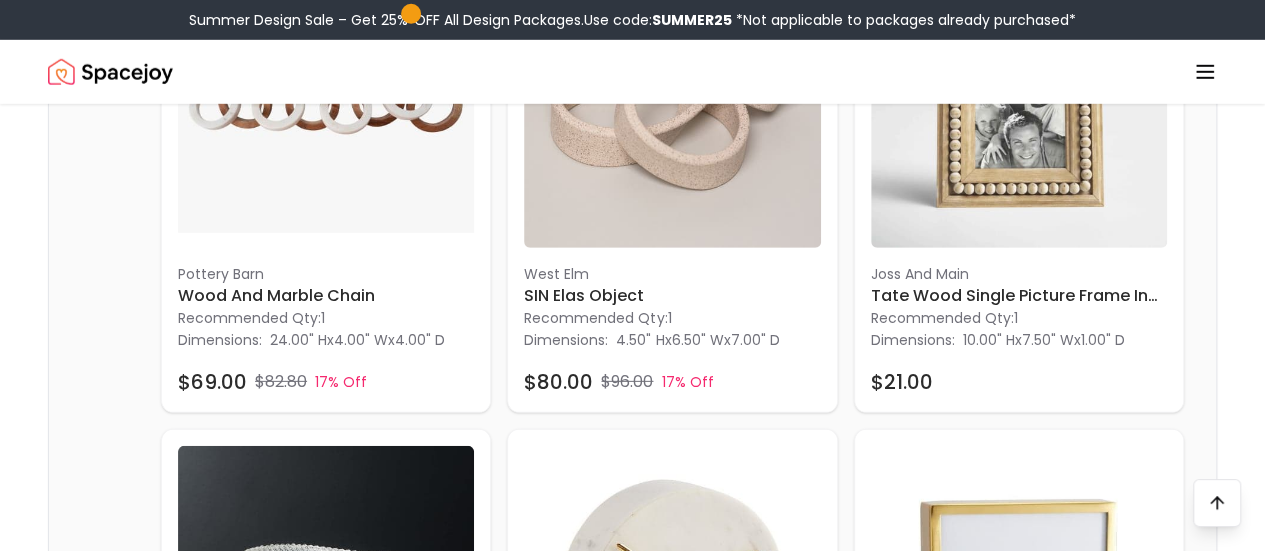 click at bounding box center [326, 1582] 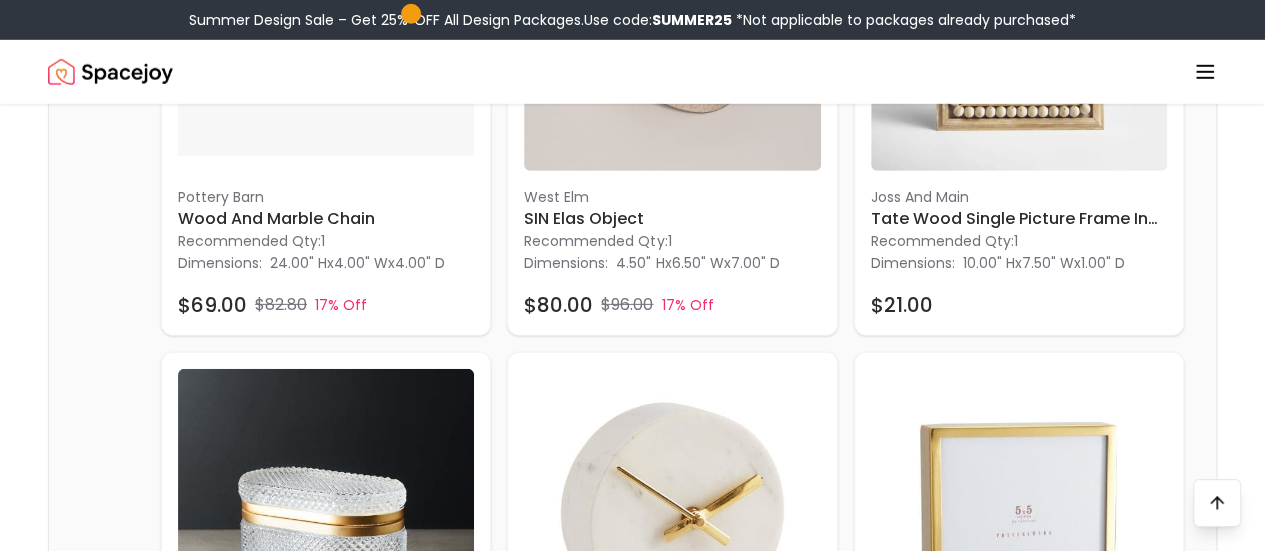 scroll, scrollTop: 2941, scrollLeft: 0, axis: vertical 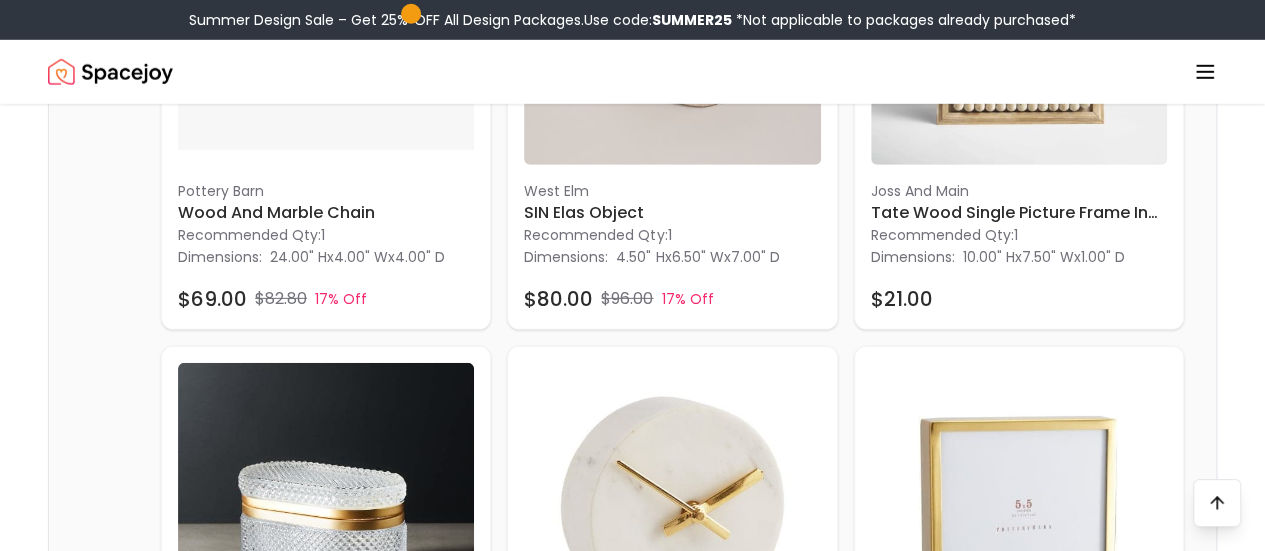 click at bounding box center [672, 1499] 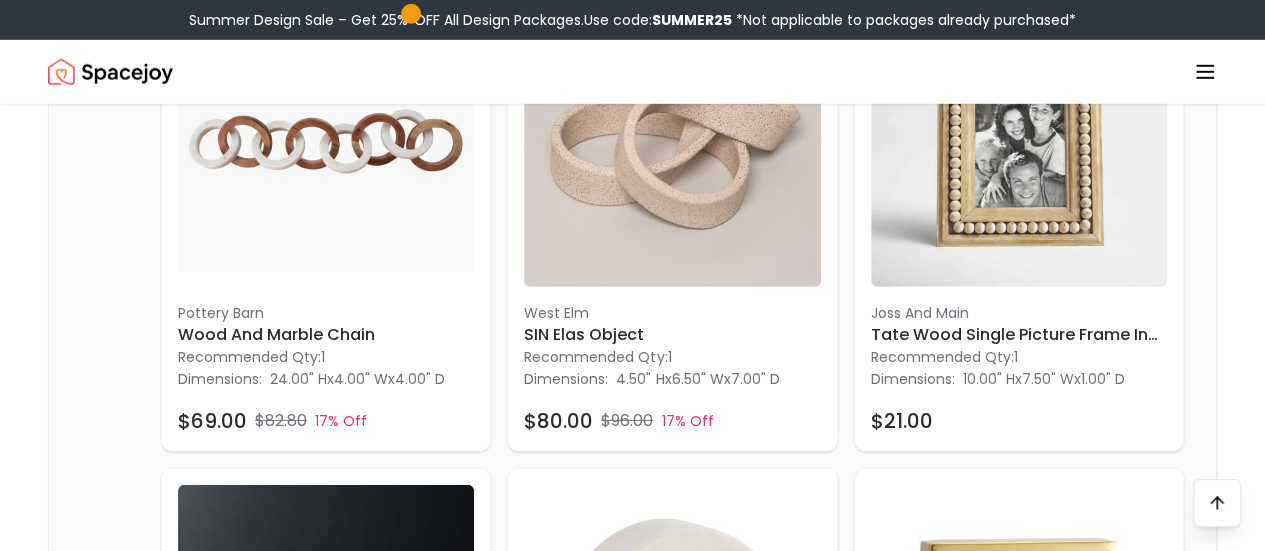 scroll, scrollTop: 2818, scrollLeft: 0, axis: vertical 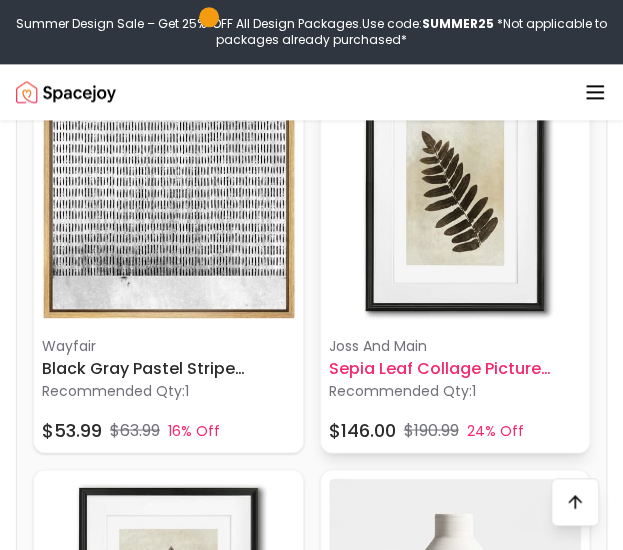 click at bounding box center (455, 193) 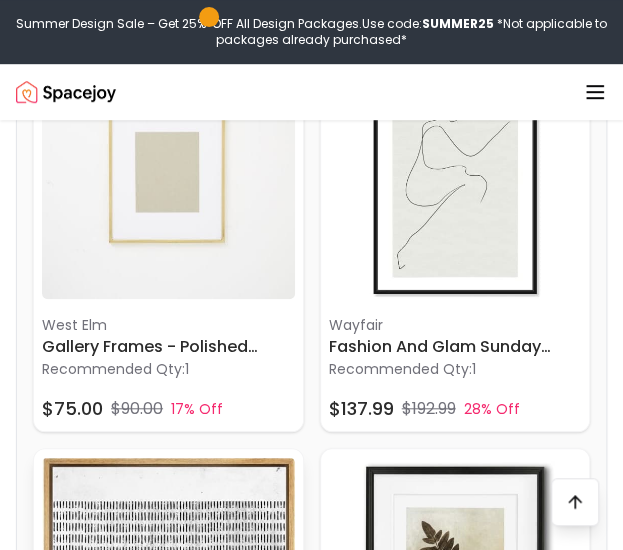 scroll, scrollTop: 5753, scrollLeft: 0, axis: vertical 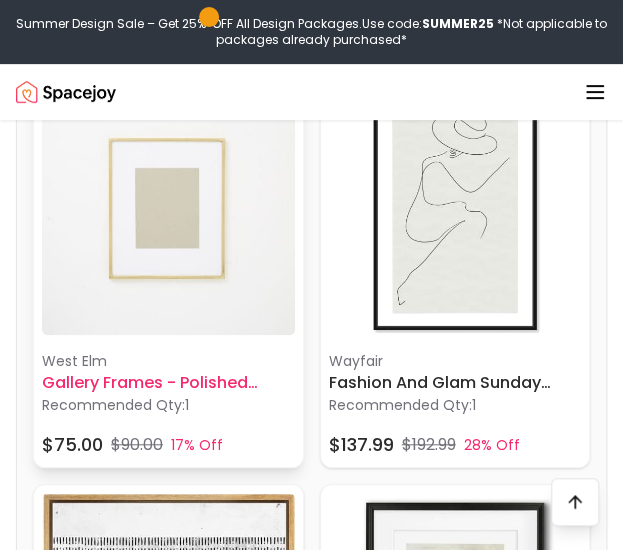 click at bounding box center (168, 209) 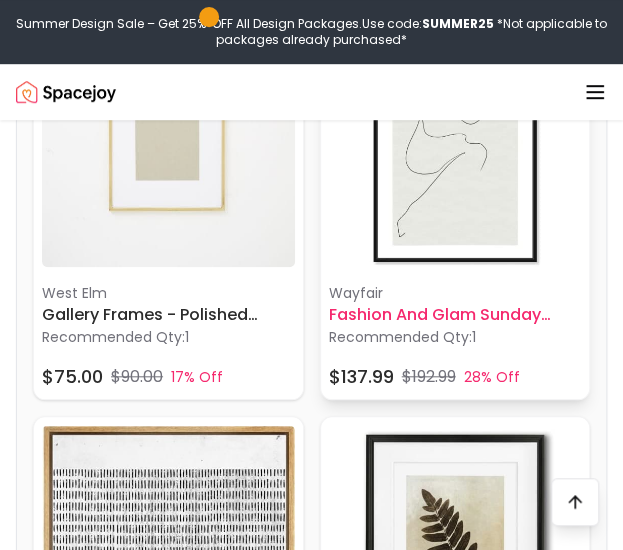 scroll, scrollTop: 5825, scrollLeft: 0, axis: vertical 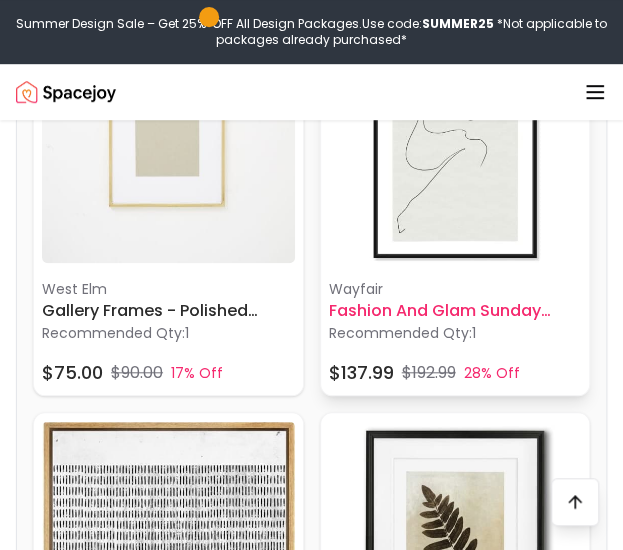 click on "Wayfair Fashion And Glam Sunday Graphic Art canvas with frame-16"x24" Recommended Qty:  1 $137.99 $192.99 28% Off" at bounding box center [455, 199] 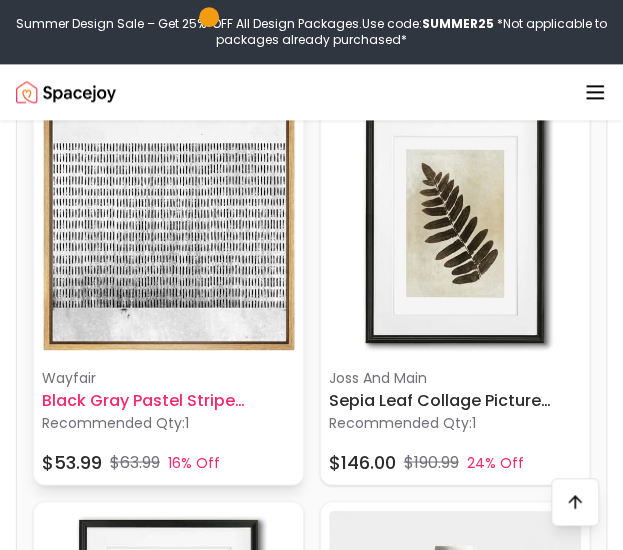 scroll, scrollTop: 6148, scrollLeft: 0, axis: vertical 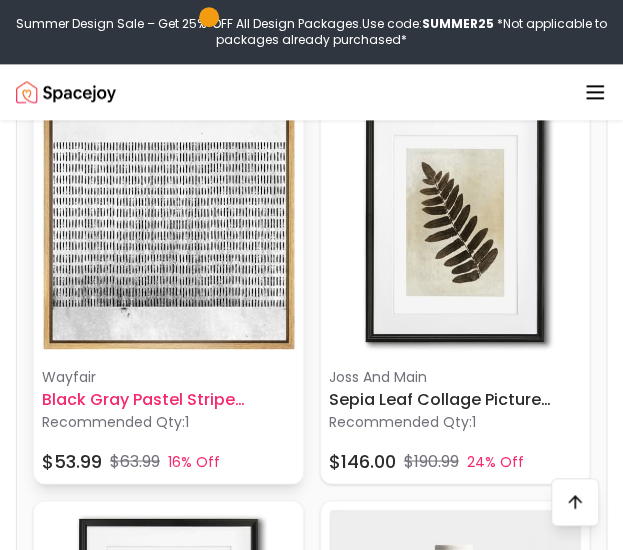 click on "Recommended Qty:  1" at bounding box center [168, 421] 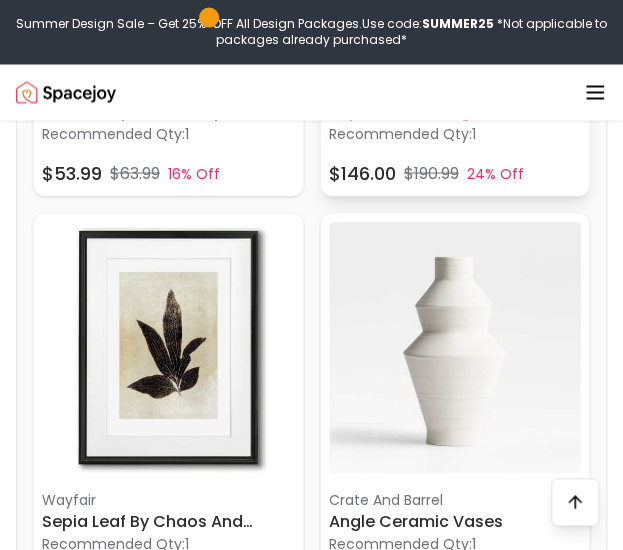 scroll, scrollTop: 6506, scrollLeft: 0, axis: vertical 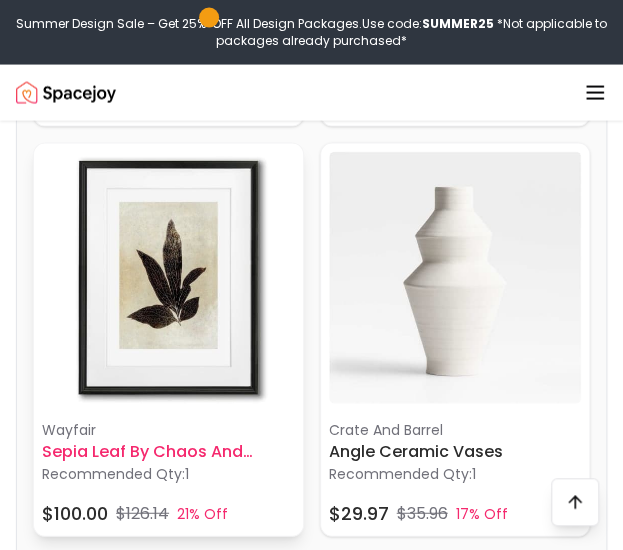click at bounding box center (168, 277) 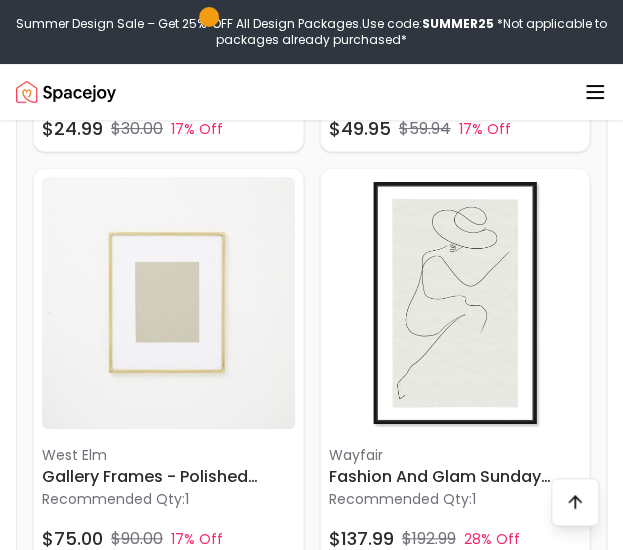 scroll, scrollTop: 5672, scrollLeft: 0, axis: vertical 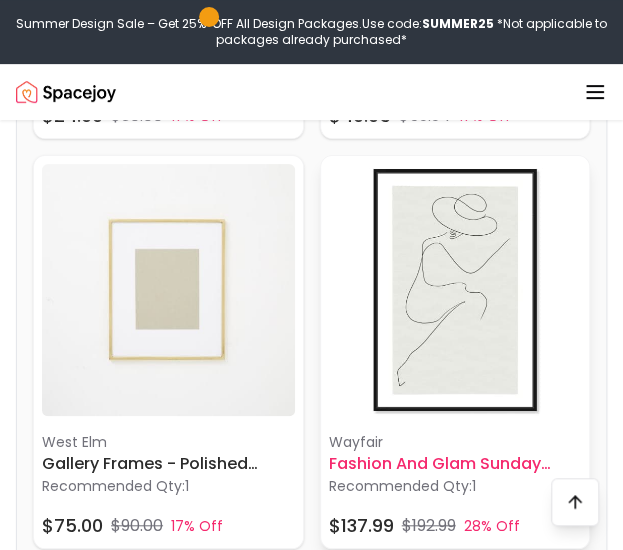 click at bounding box center (455, 290) 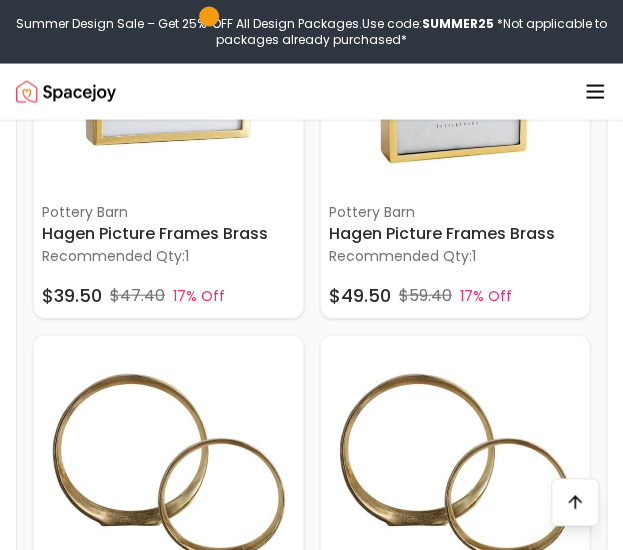 scroll, scrollTop: 4672, scrollLeft: 0, axis: vertical 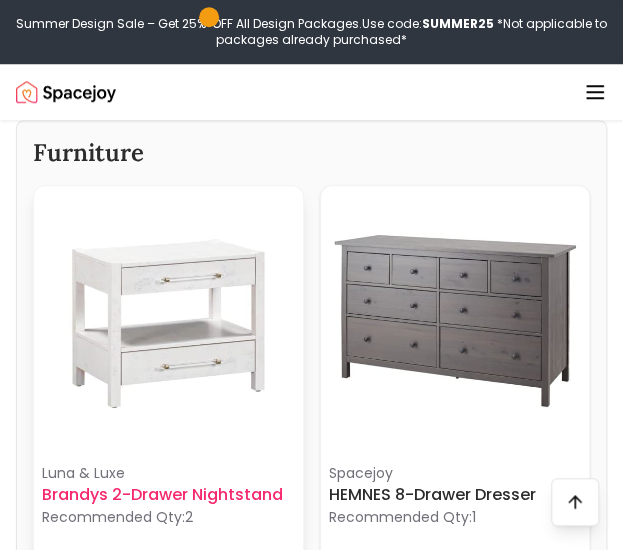 click at bounding box center (168, 320) 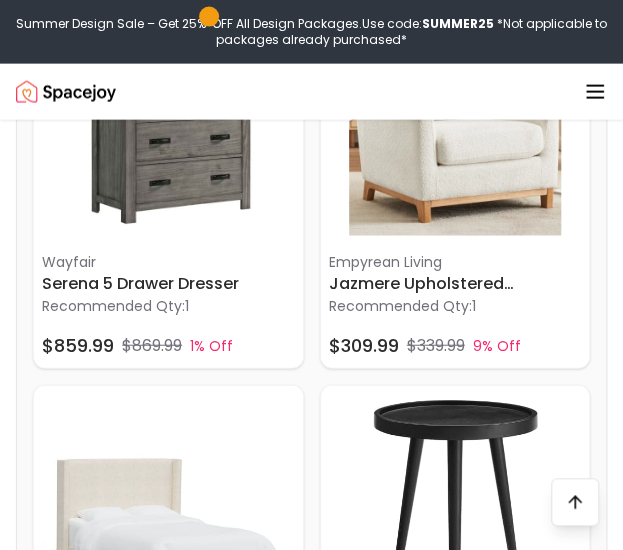 scroll, scrollTop: 8877, scrollLeft: 0, axis: vertical 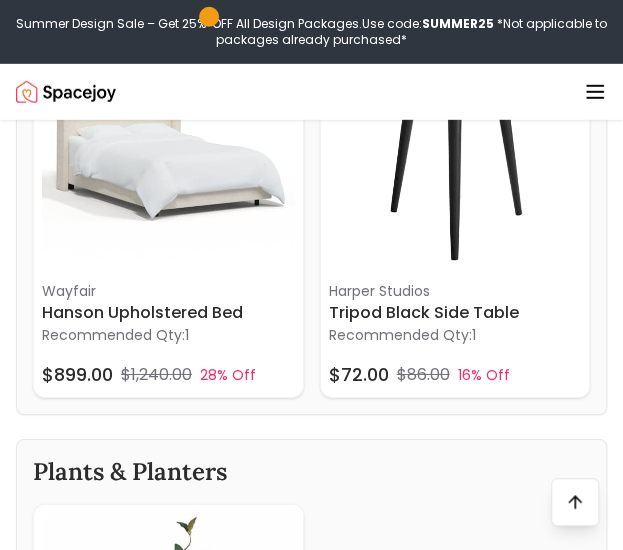 click on "Wayfair Hanson Upholstered Bed Recommended Qty:  1 $899.00 $1,240.00 28% Off" at bounding box center (168, 200) 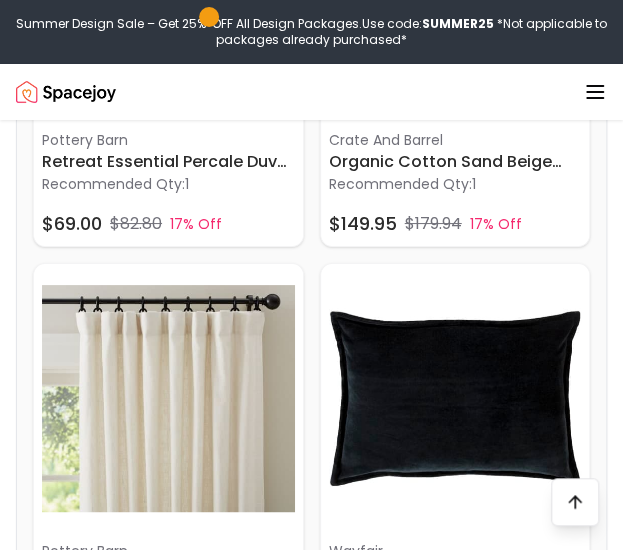 scroll, scrollTop: 1804, scrollLeft: 0, axis: vertical 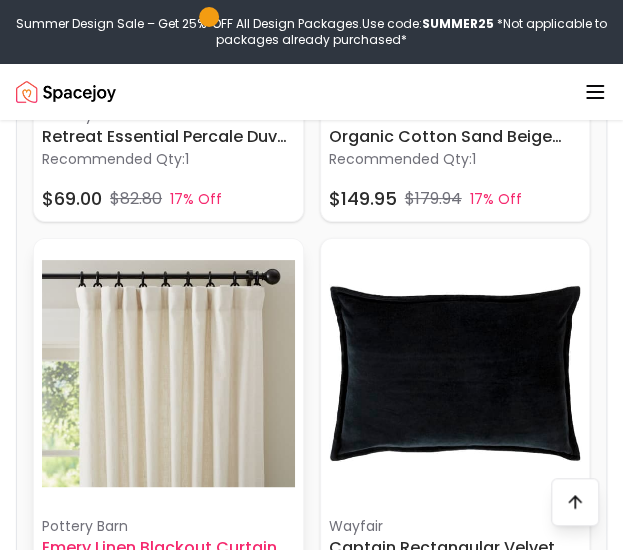 click at bounding box center [168, 373] 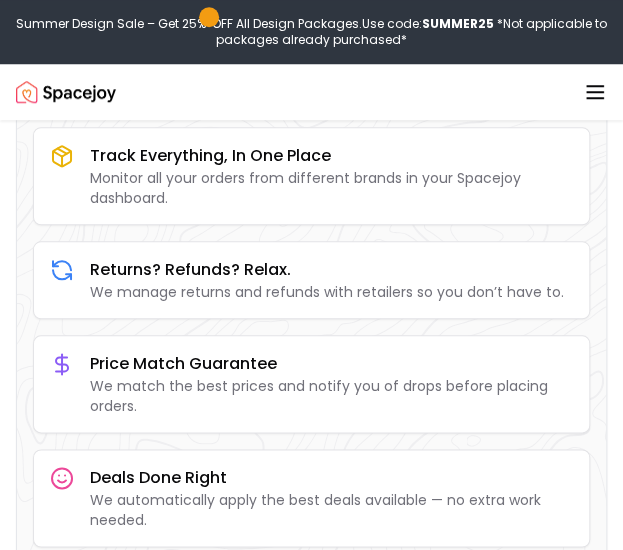 scroll, scrollTop: 0, scrollLeft: 0, axis: both 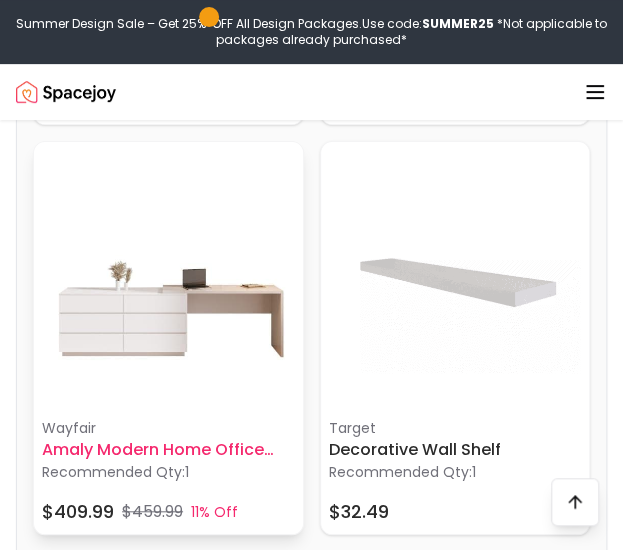 click at bounding box center (168, 276) 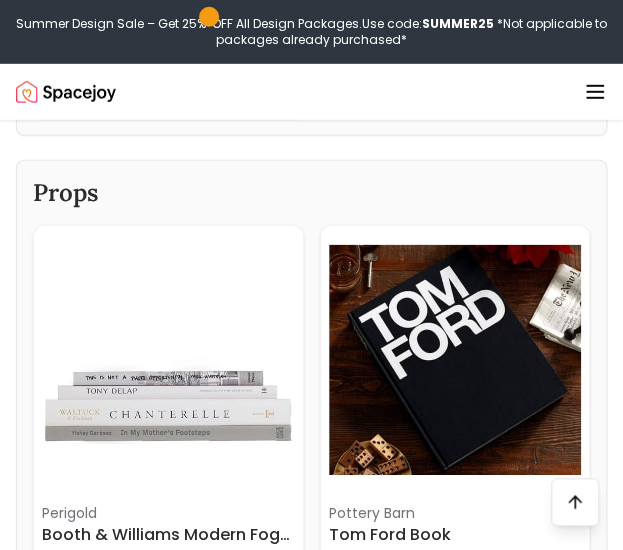 scroll, scrollTop: 6982, scrollLeft: 0, axis: vertical 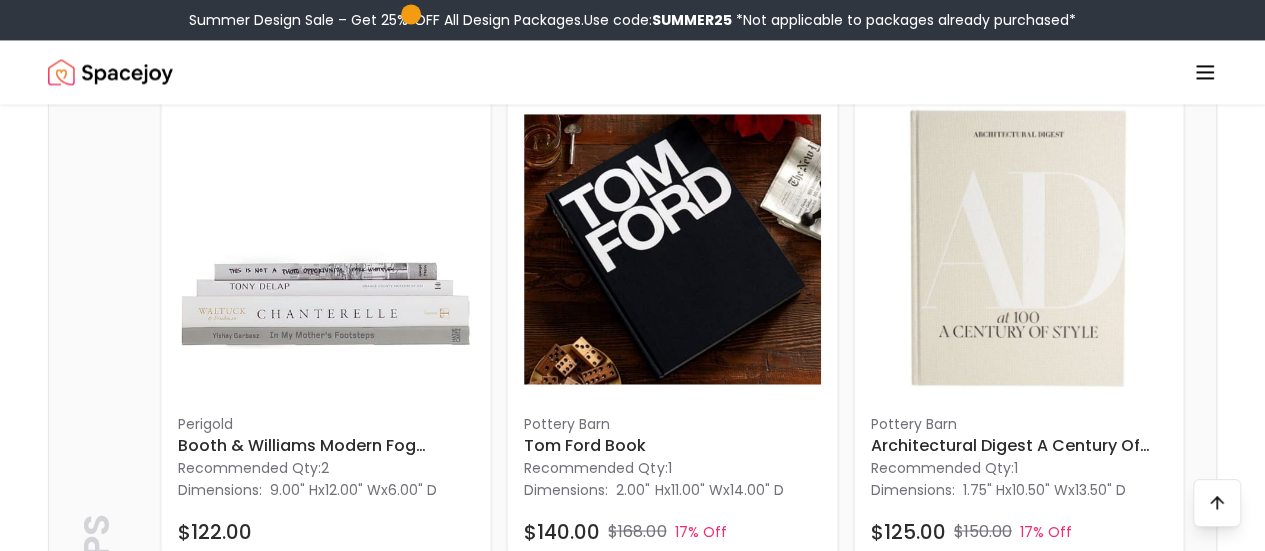 click at bounding box center [326, 2448] 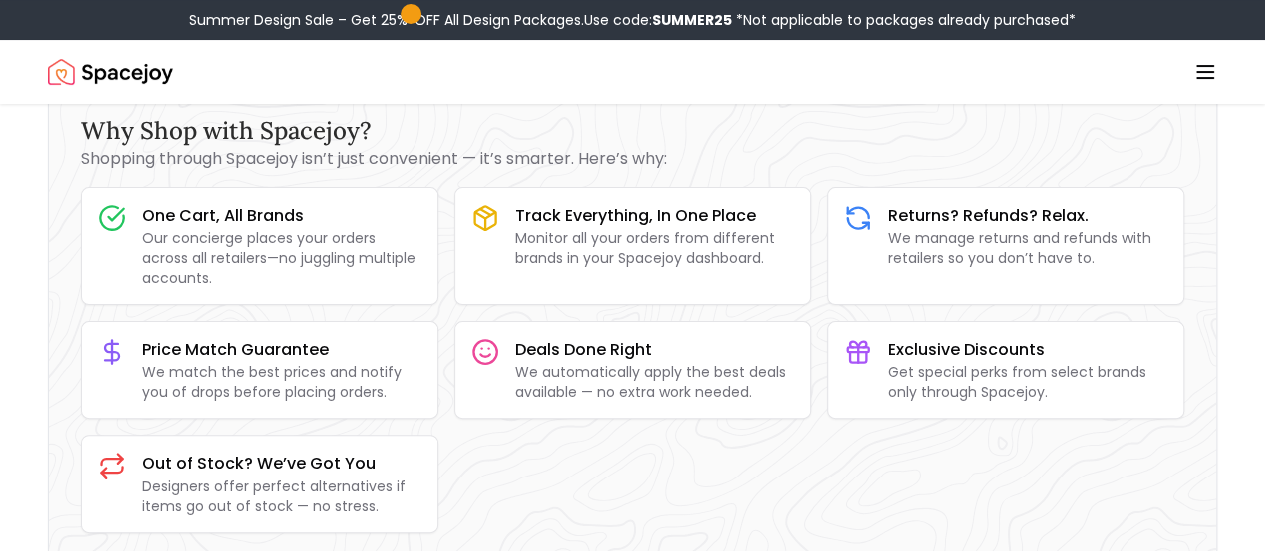 scroll, scrollTop: 0, scrollLeft: 0, axis: both 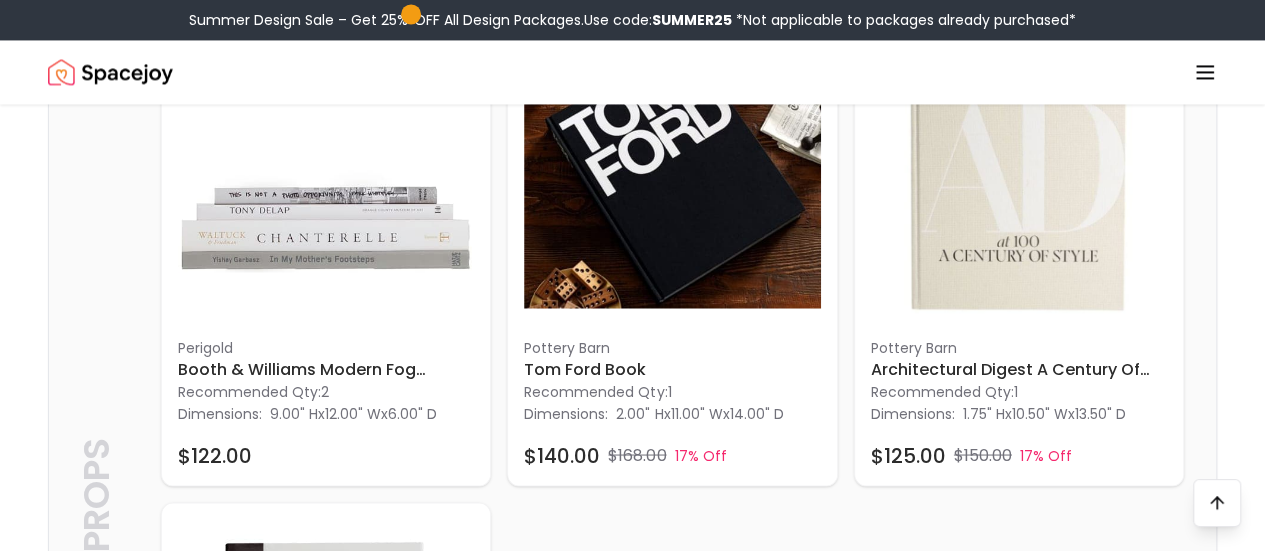 click at bounding box center (672, 2372) 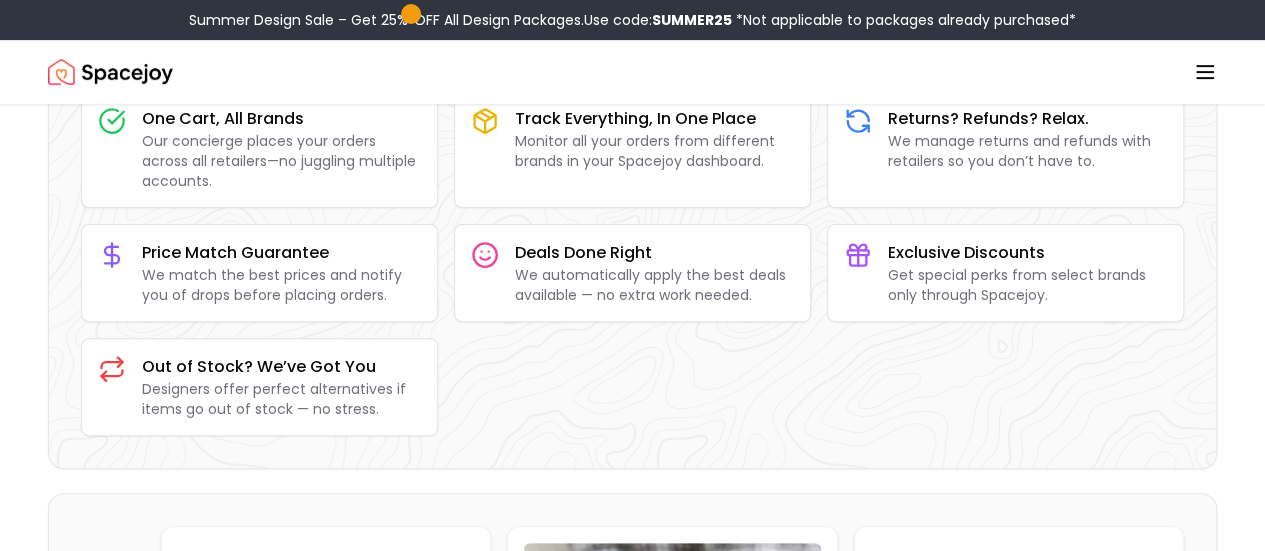 scroll, scrollTop: 0, scrollLeft: 0, axis: both 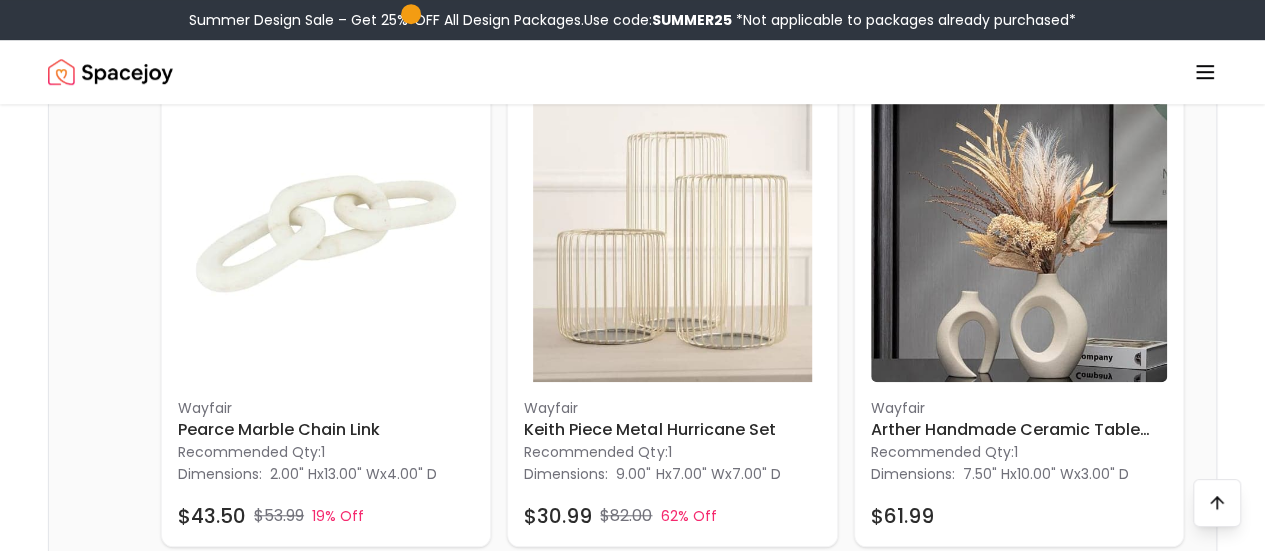 click on "Dimensions:  18.50"   H  x  18.50"   W  x  1.25"   D" at bounding box center [672, 1957] 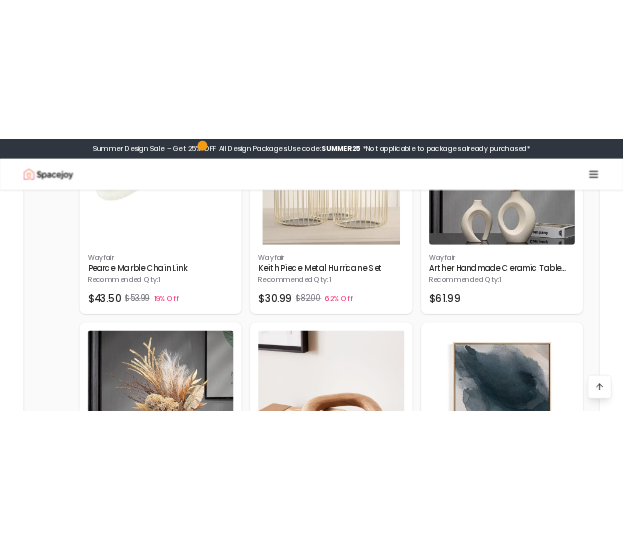 scroll, scrollTop: 4091, scrollLeft: 0, axis: vertical 